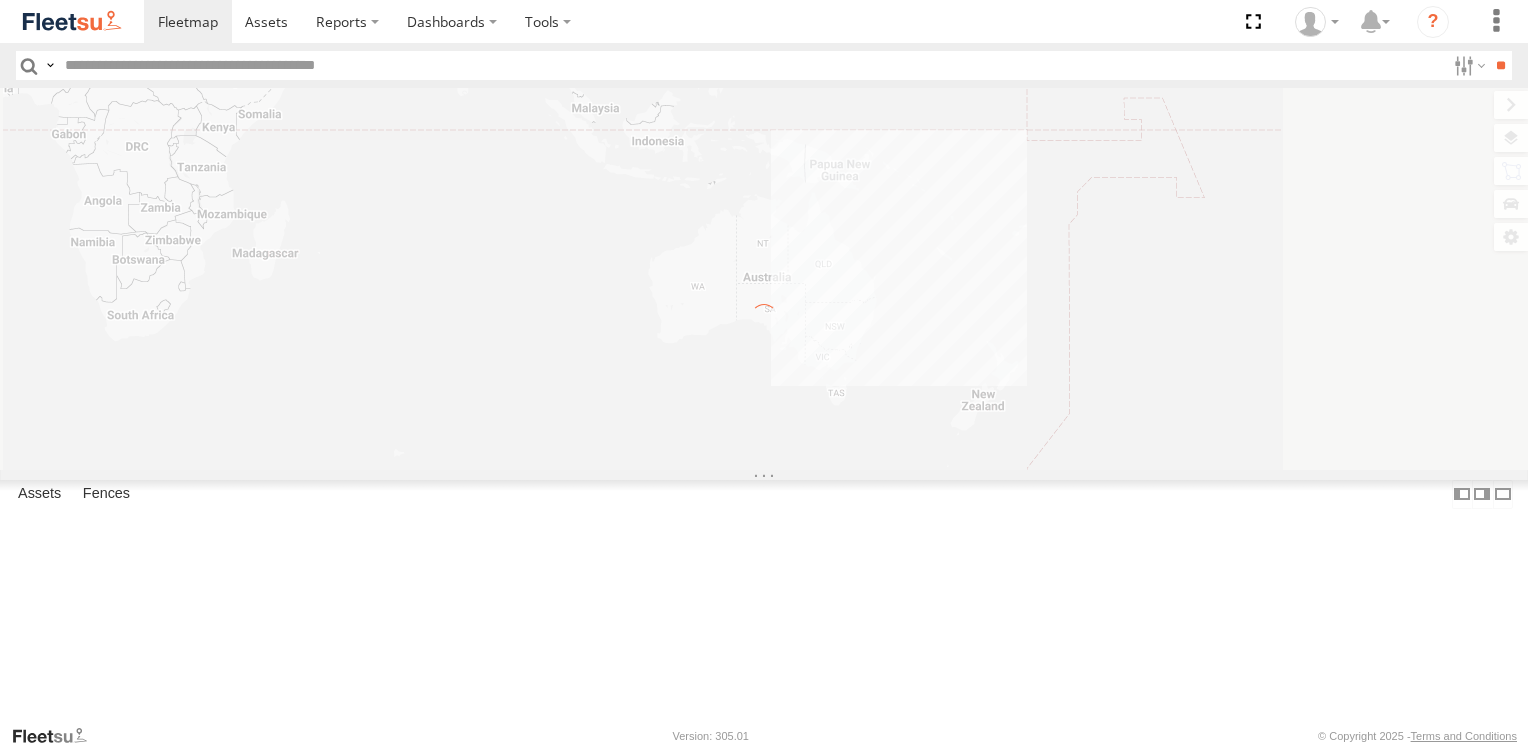 scroll, scrollTop: 0, scrollLeft: 0, axis: both 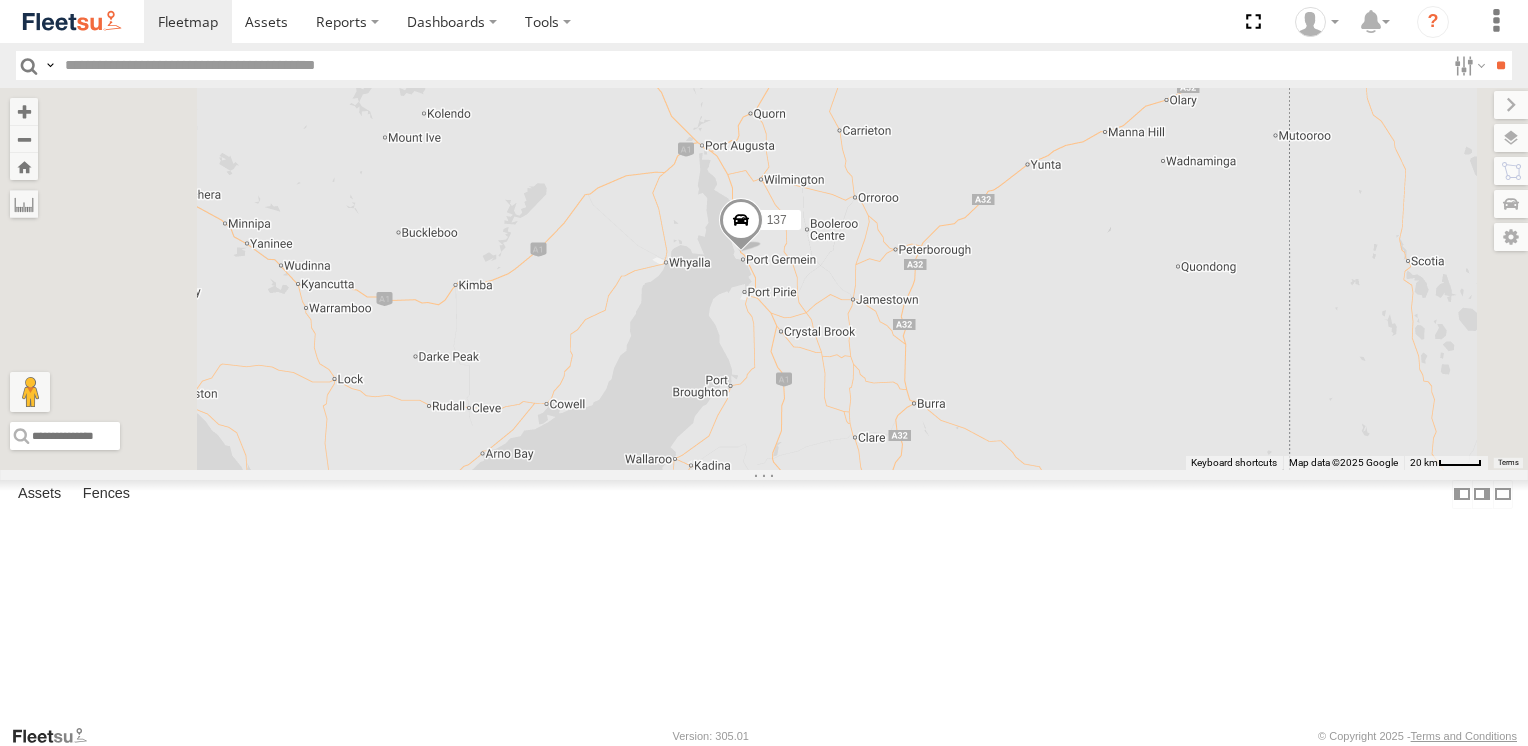 drag, startPoint x: 848, startPoint y: 357, endPoint x: 905, endPoint y: 545, distance: 196.45102 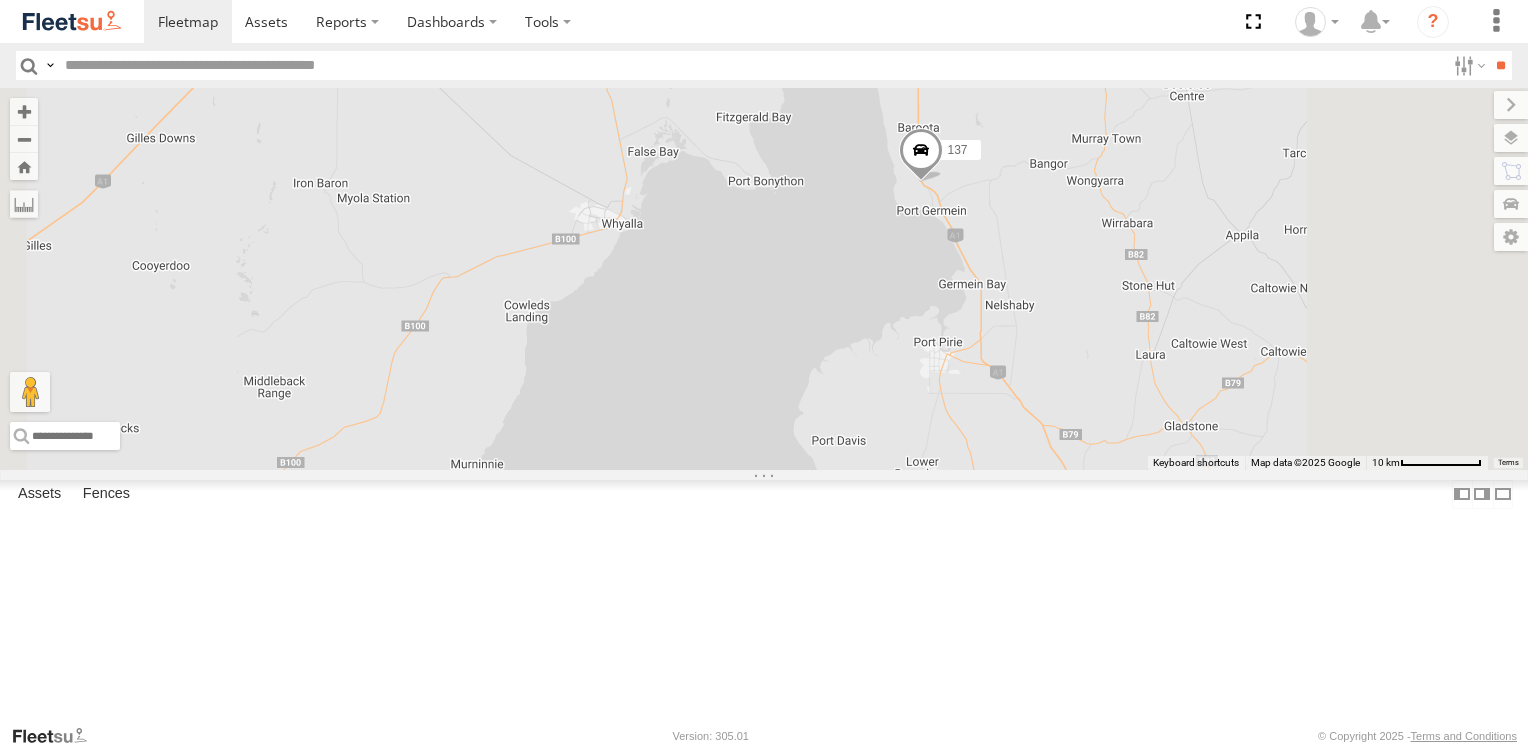 click at bounding box center [921, 155] 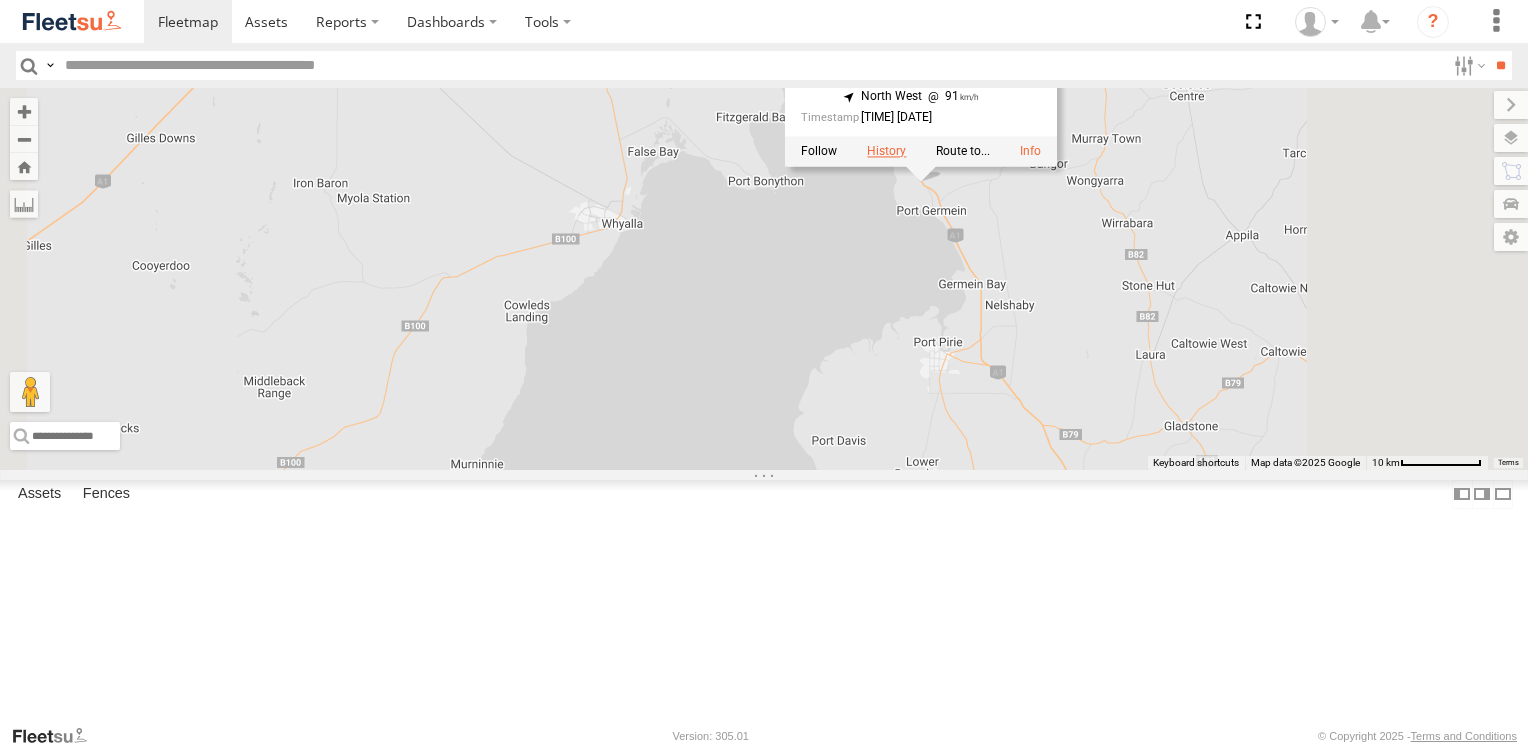click at bounding box center (886, 152) 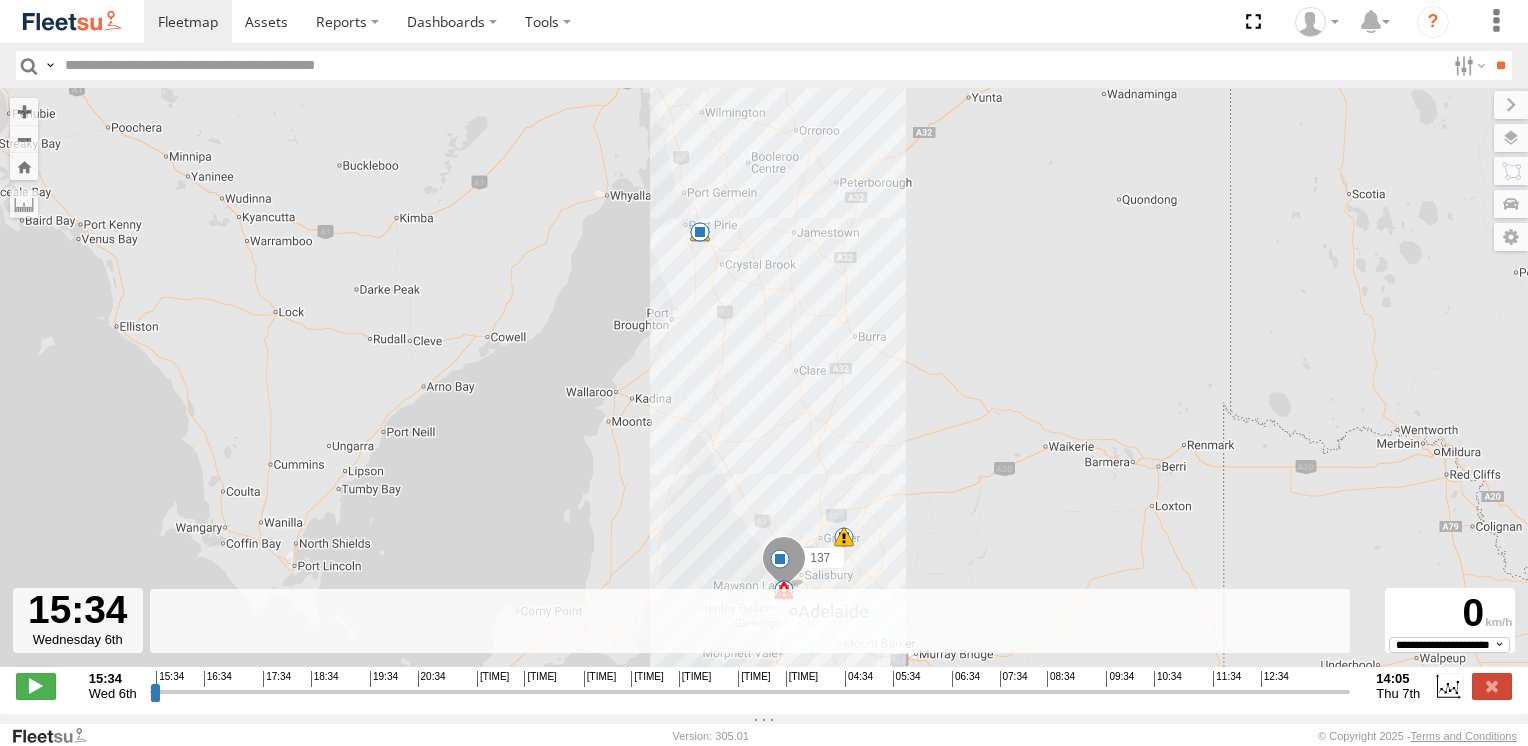 click at bounding box center [700, 232] 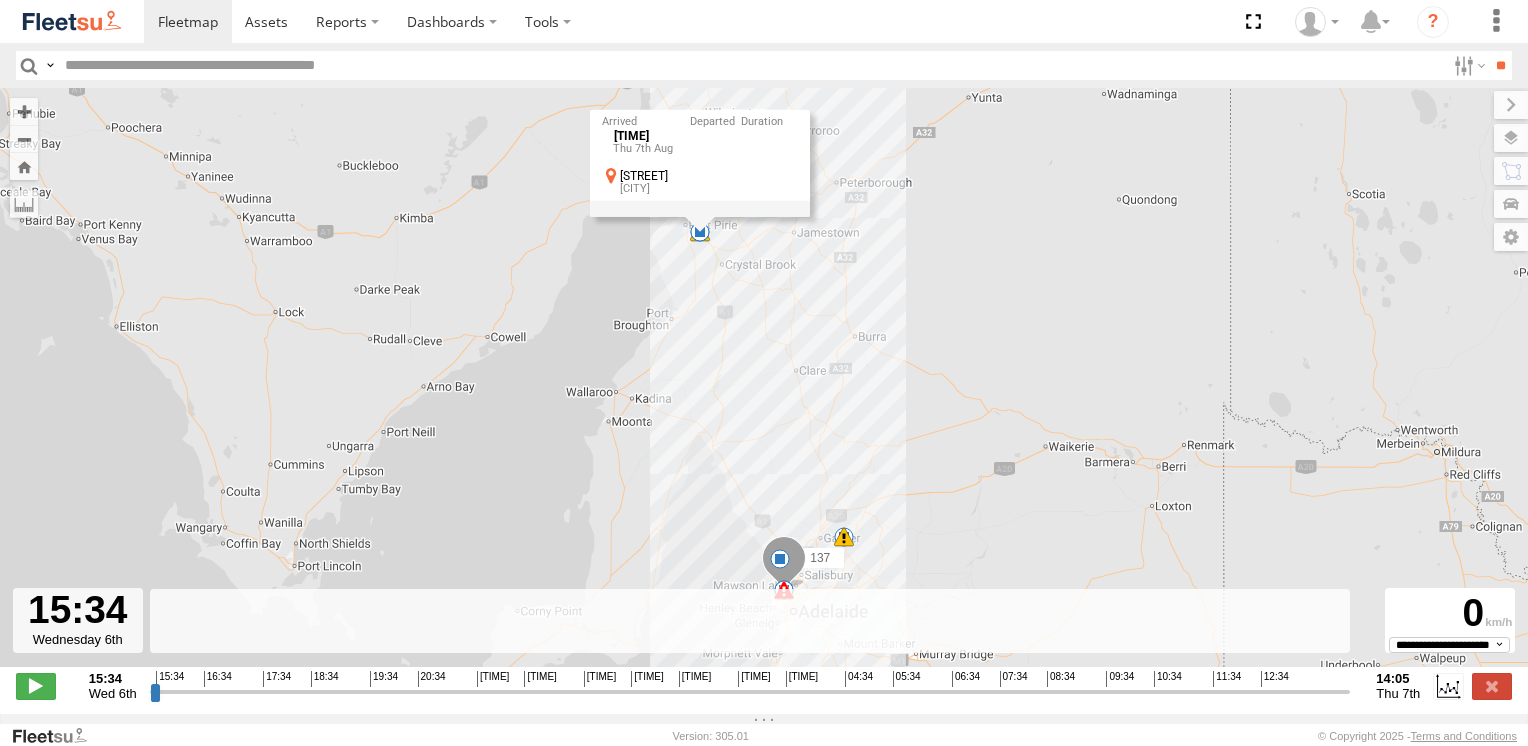 click on "137 15:34 Wed 15:48 Wed 15:49 Wed 06:22 Thu 10:43 Thu 13:15 Thu 13:17 Thu 13:40 Thu 13 10 20 13:40 Thu 7th Aug Augusta Hwy Warnertown" at bounding box center (764, 388) 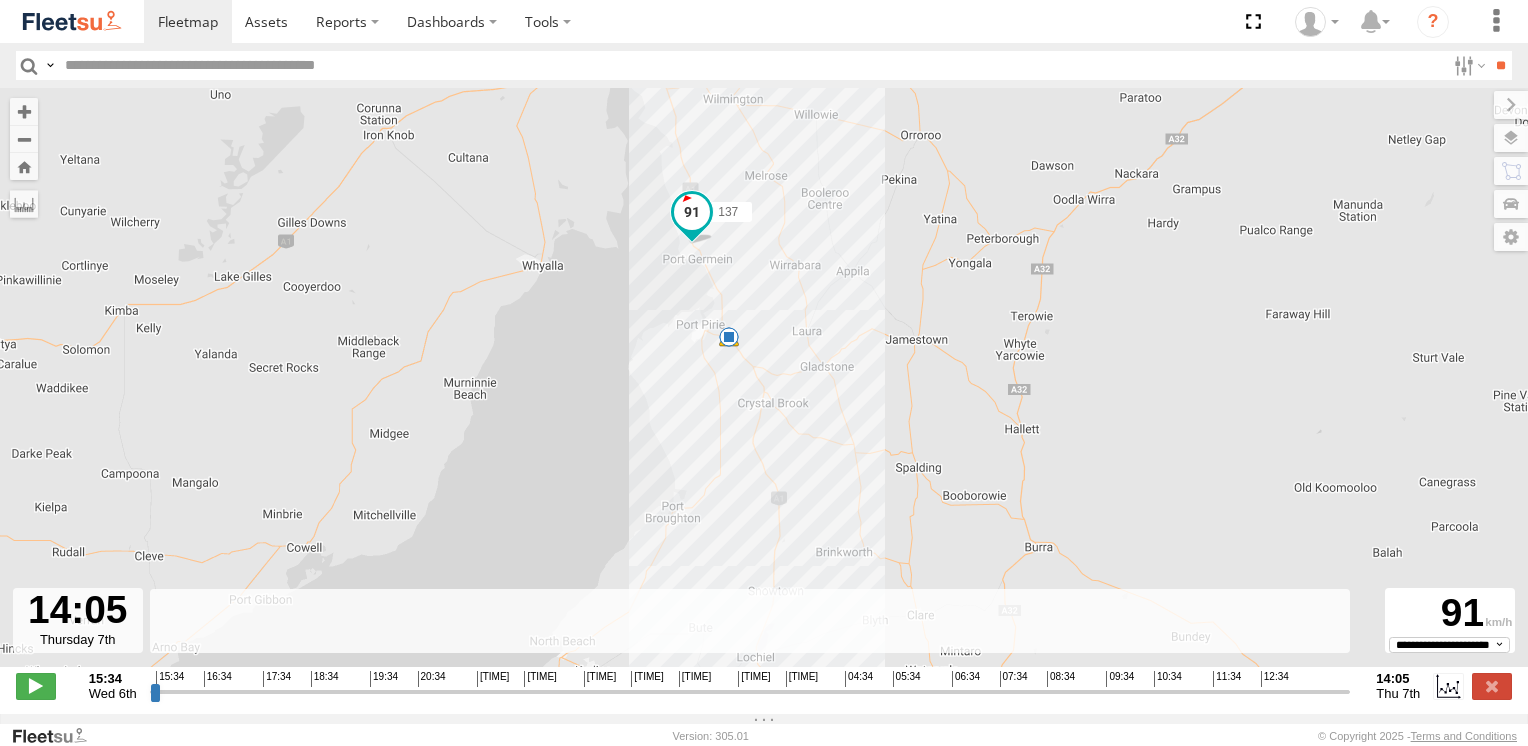 drag, startPoint x: 156, startPoint y: 710, endPoint x: 1371, endPoint y: 710, distance: 1215 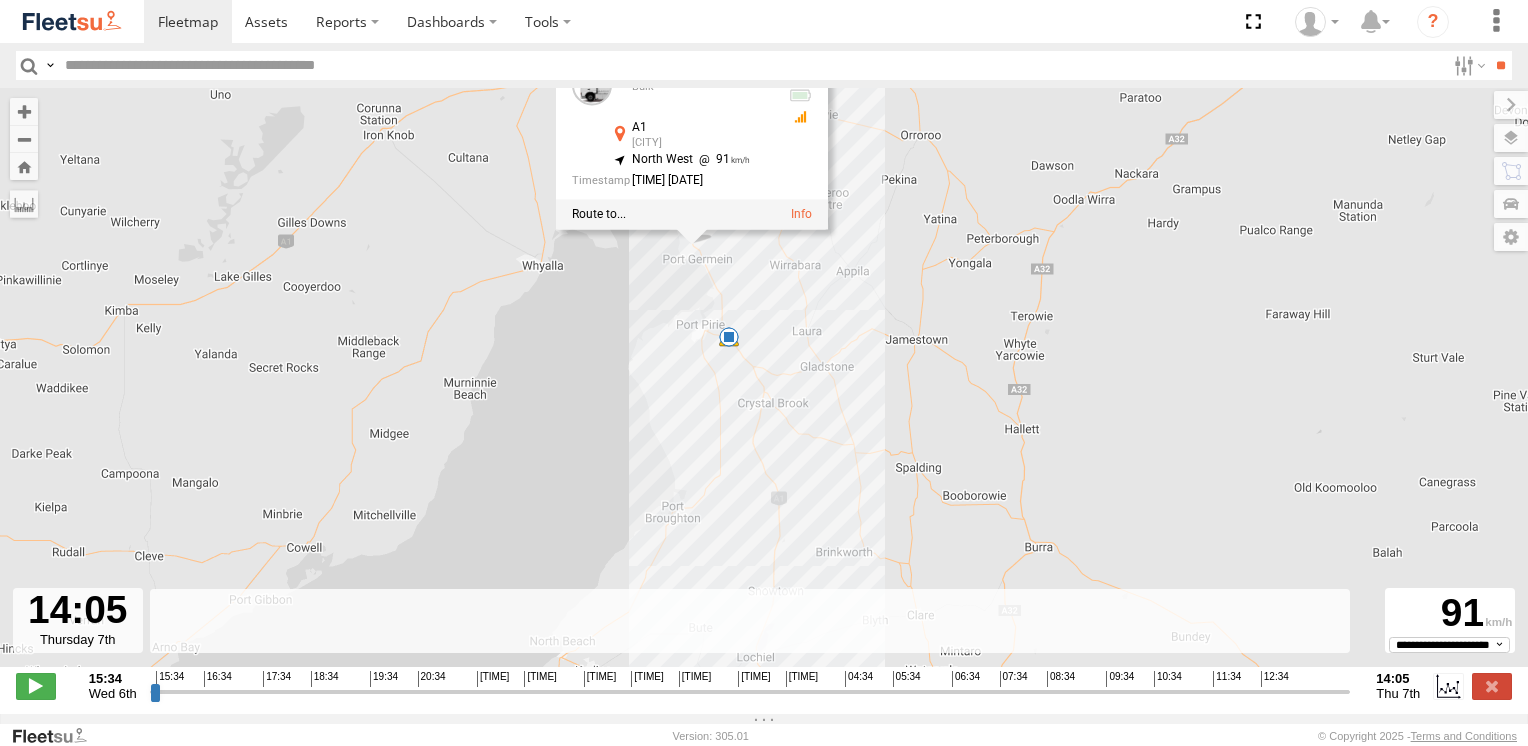 click on "137 15:34 Wed 15:48 Wed 15:49 Wed 06:22 Thu 10:43 Thu 13:15 Thu 13:17 Thu 13:40 Thu 13 15:42 Wed 15:49 Wed 20 10:33 Thu 10:33 Thu 6 137 Bulk A1 Port Germein -32.98657 ,  137.98616 North West 91 14:05:38 07/08/2025" at bounding box center [764, 388] 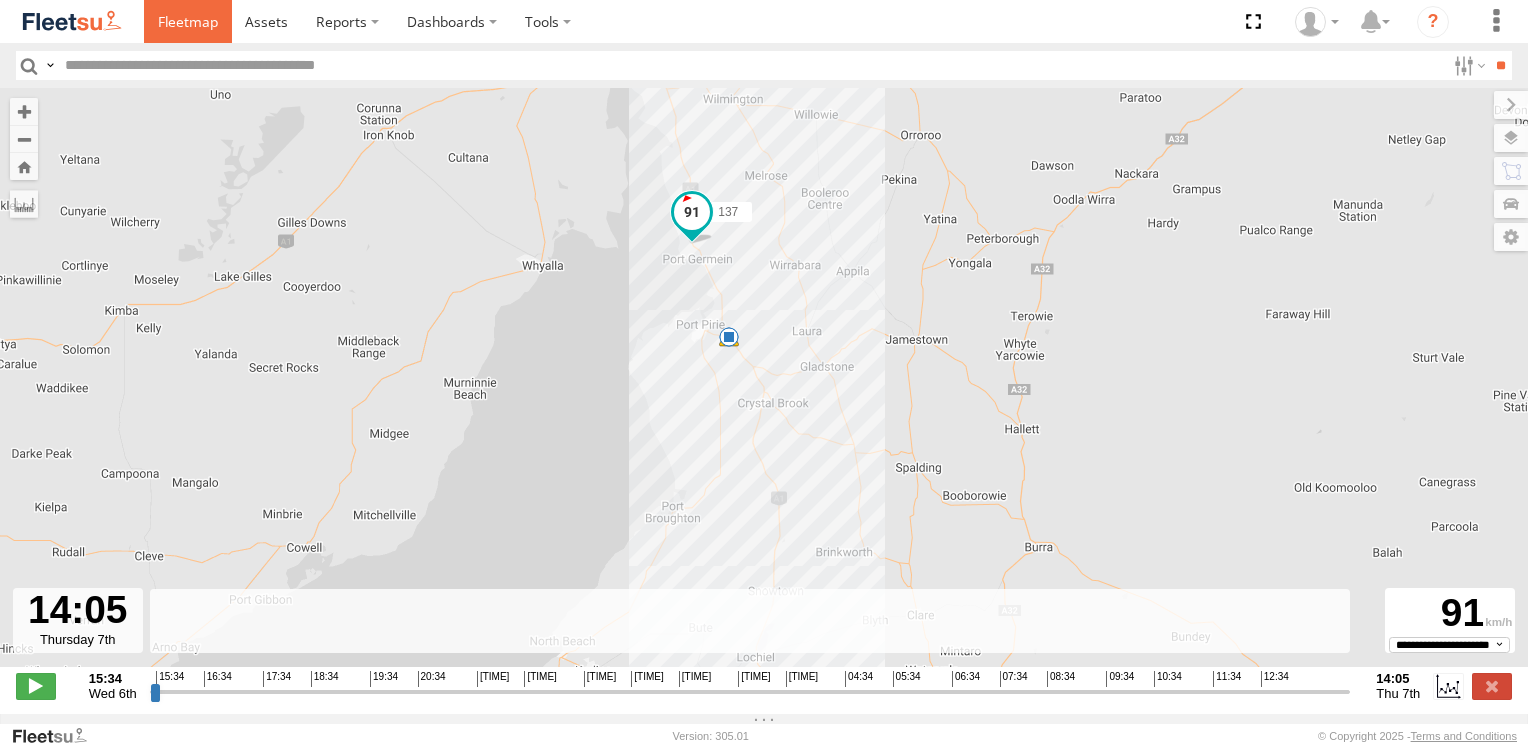 click at bounding box center [188, 21] 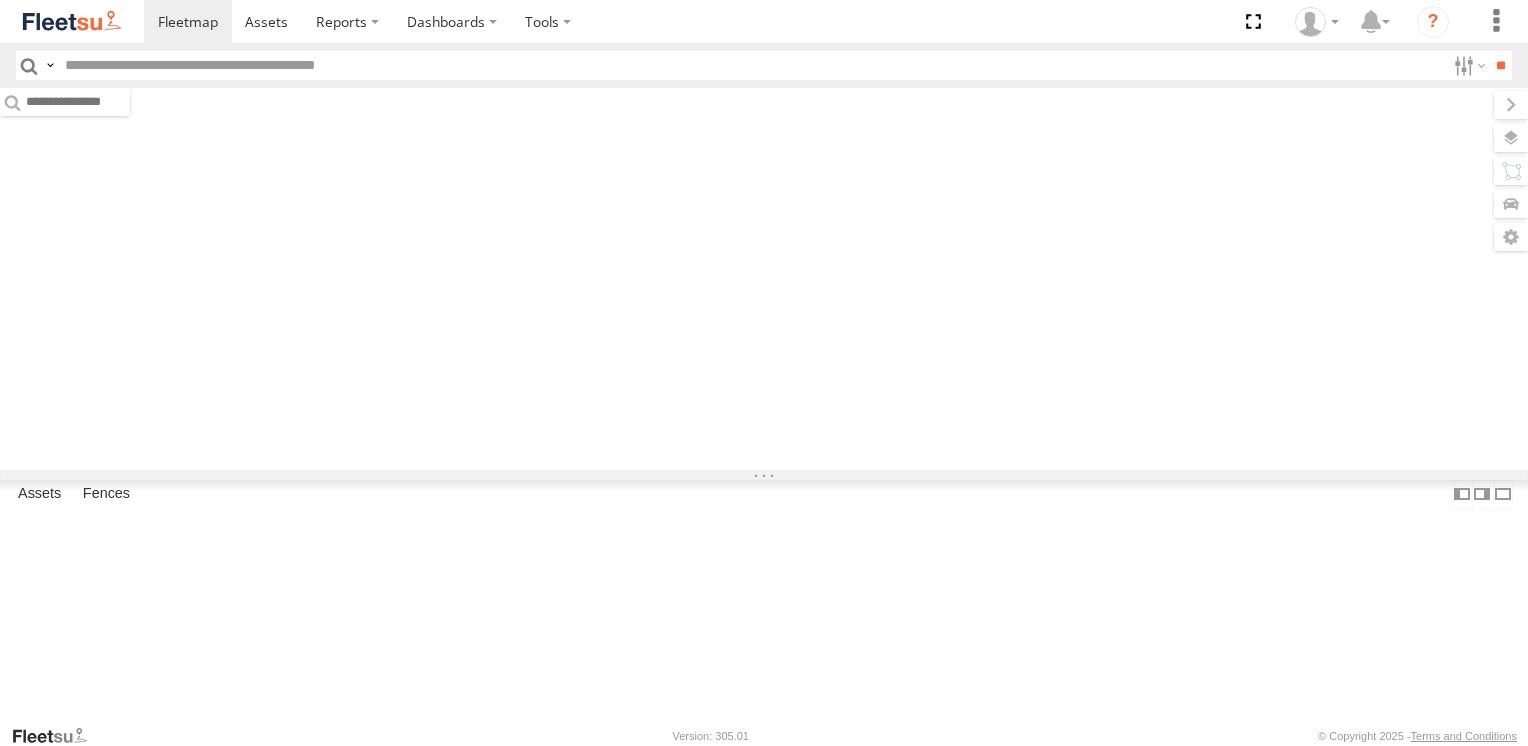 scroll, scrollTop: 0, scrollLeft: 0, axis: both 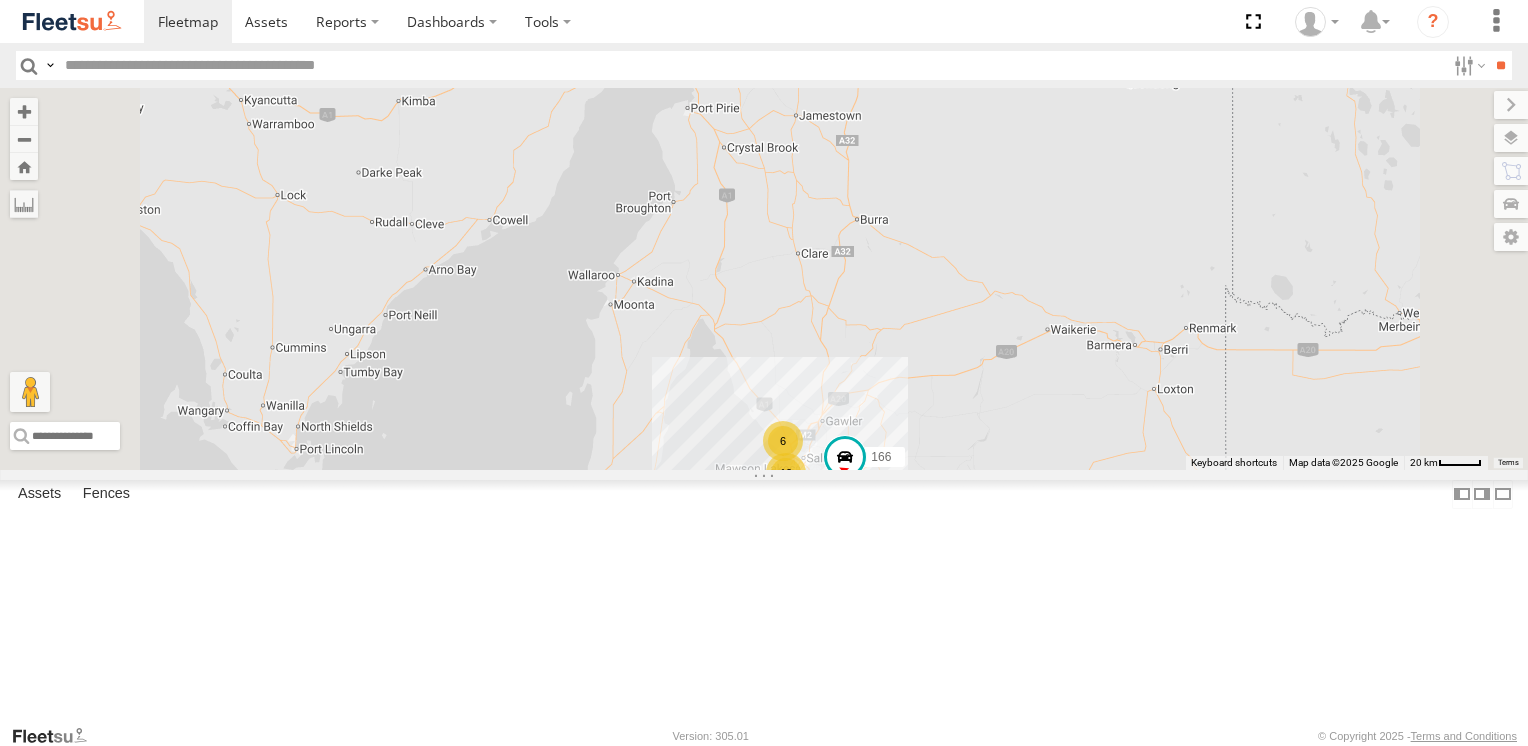 click at bounding box center [0, 0] 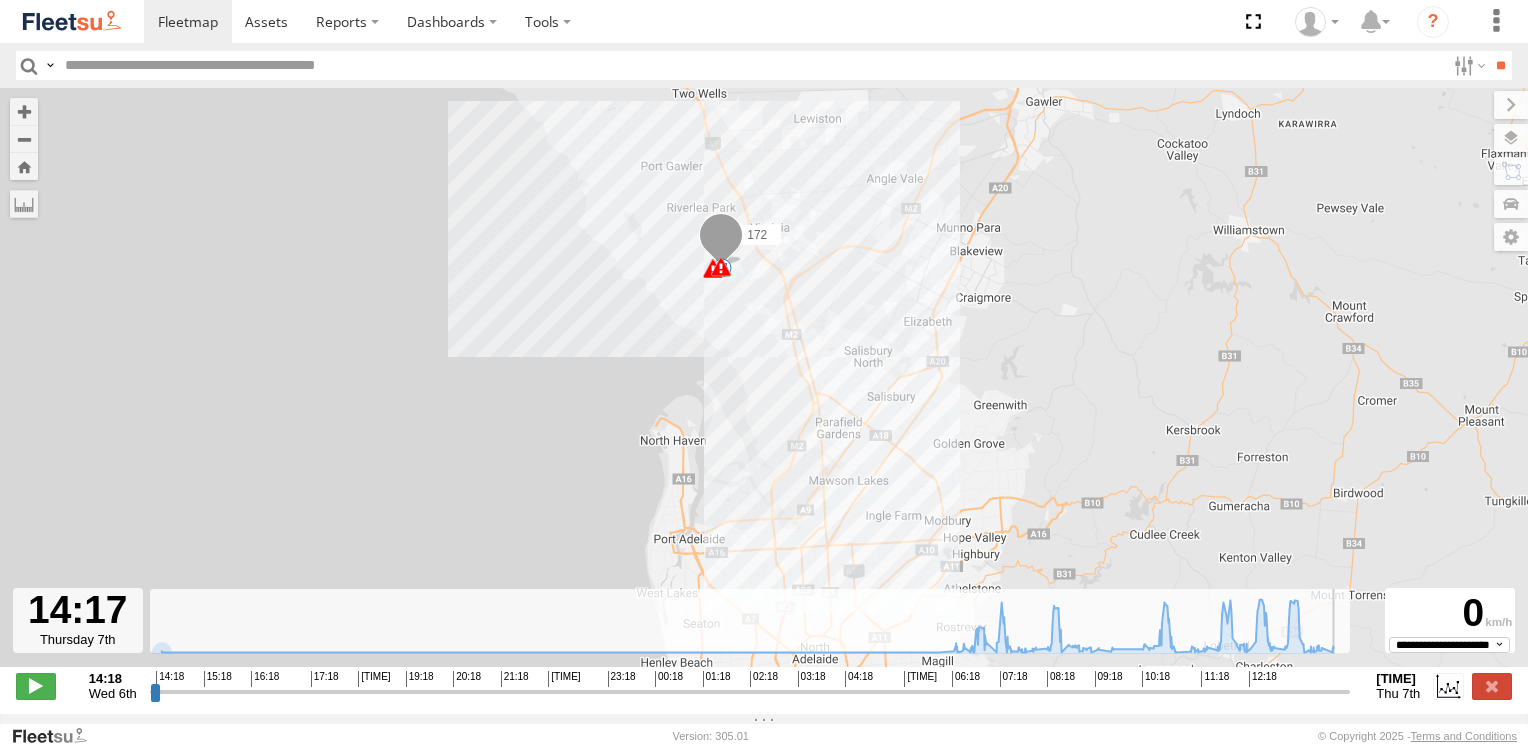 drag, startPoint x: 151, startPoint y: 706, endPoint x: 1347, endPoint y: 772, distance: 1197.8197 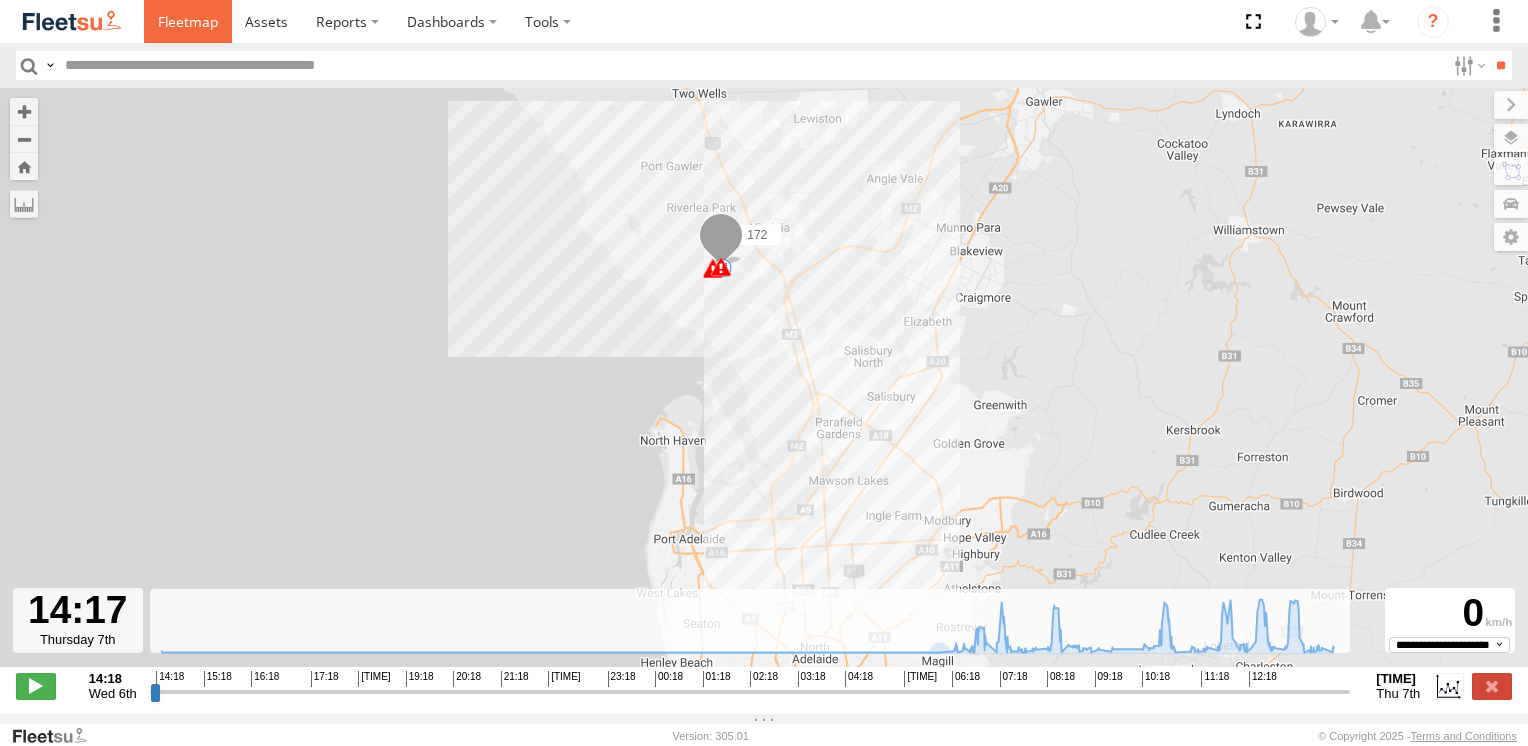click at bounding box center (188, 21) 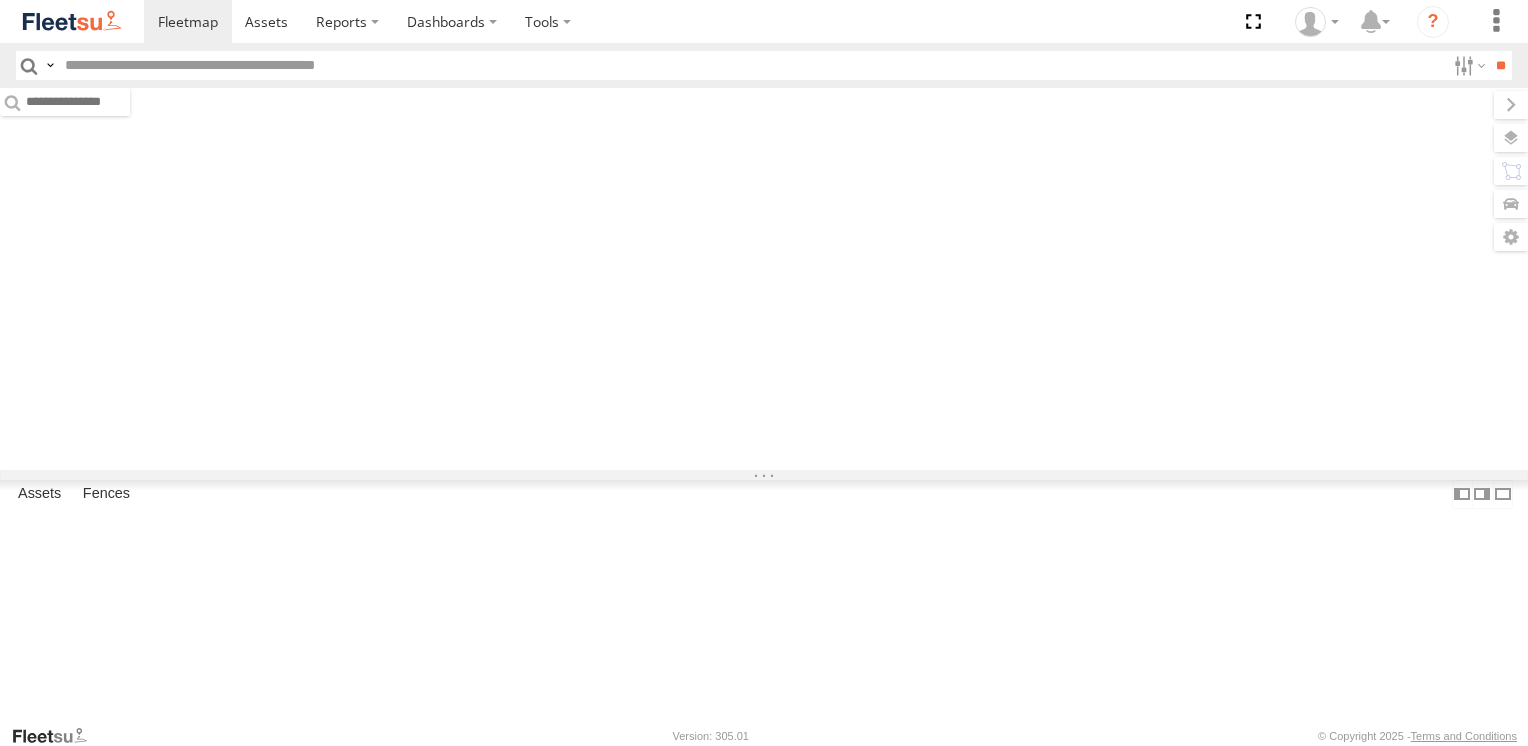 scroll, scrollTop: 0, scrollLeft: 0, axis: both 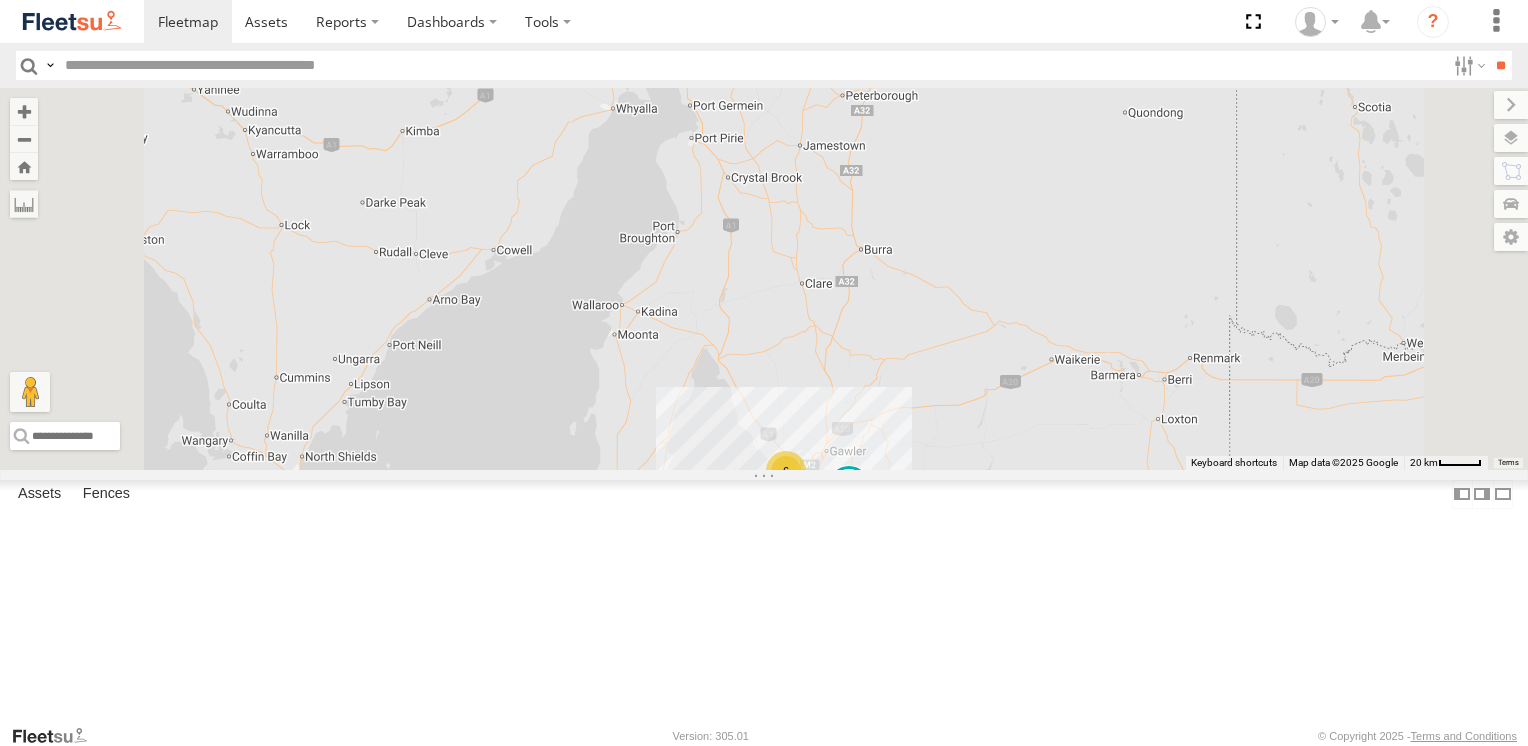 click at bounding box center [0, 0] 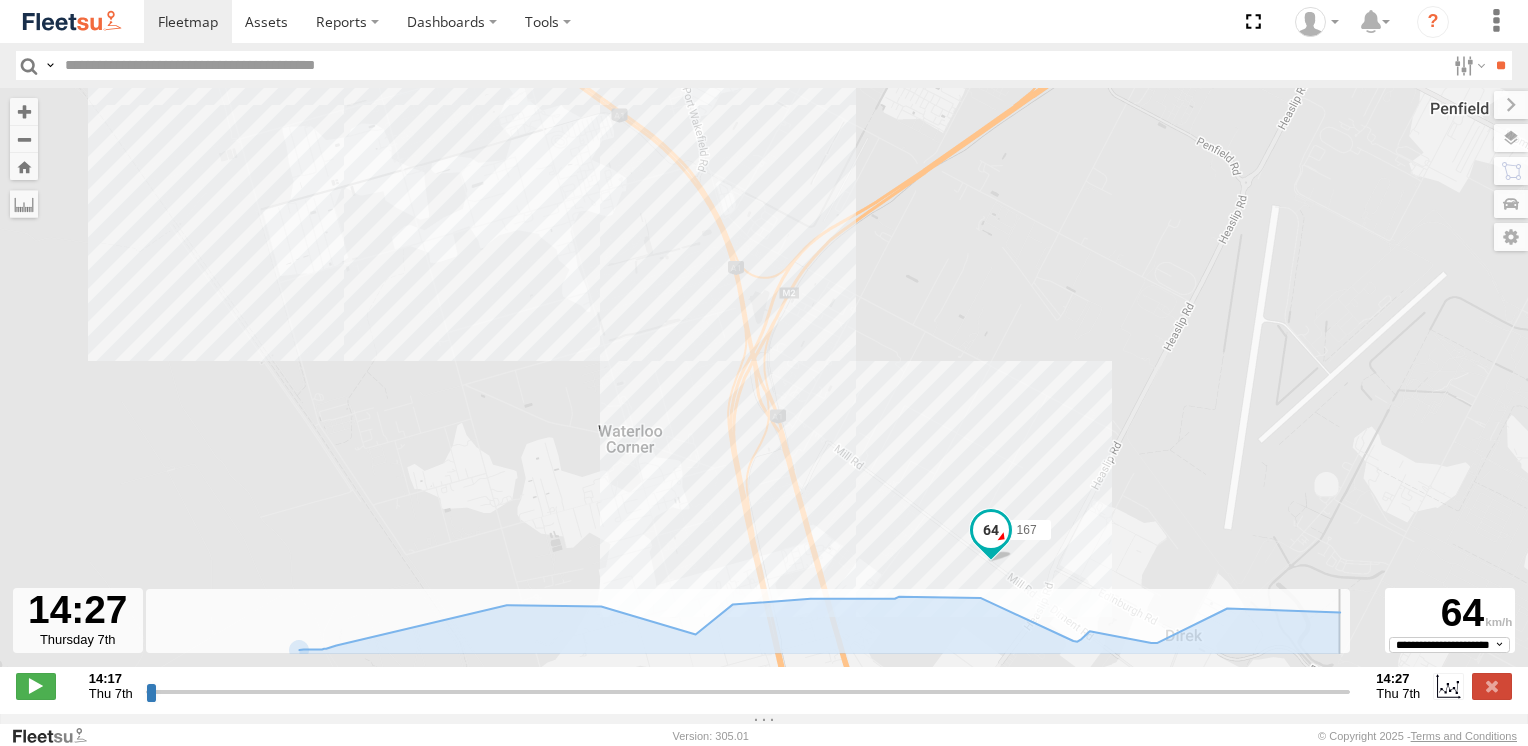 drag, startPoint x: 150, startPoint y: 705, endPoint x: 1350, endPoint y: 764, distance: 1201.4496 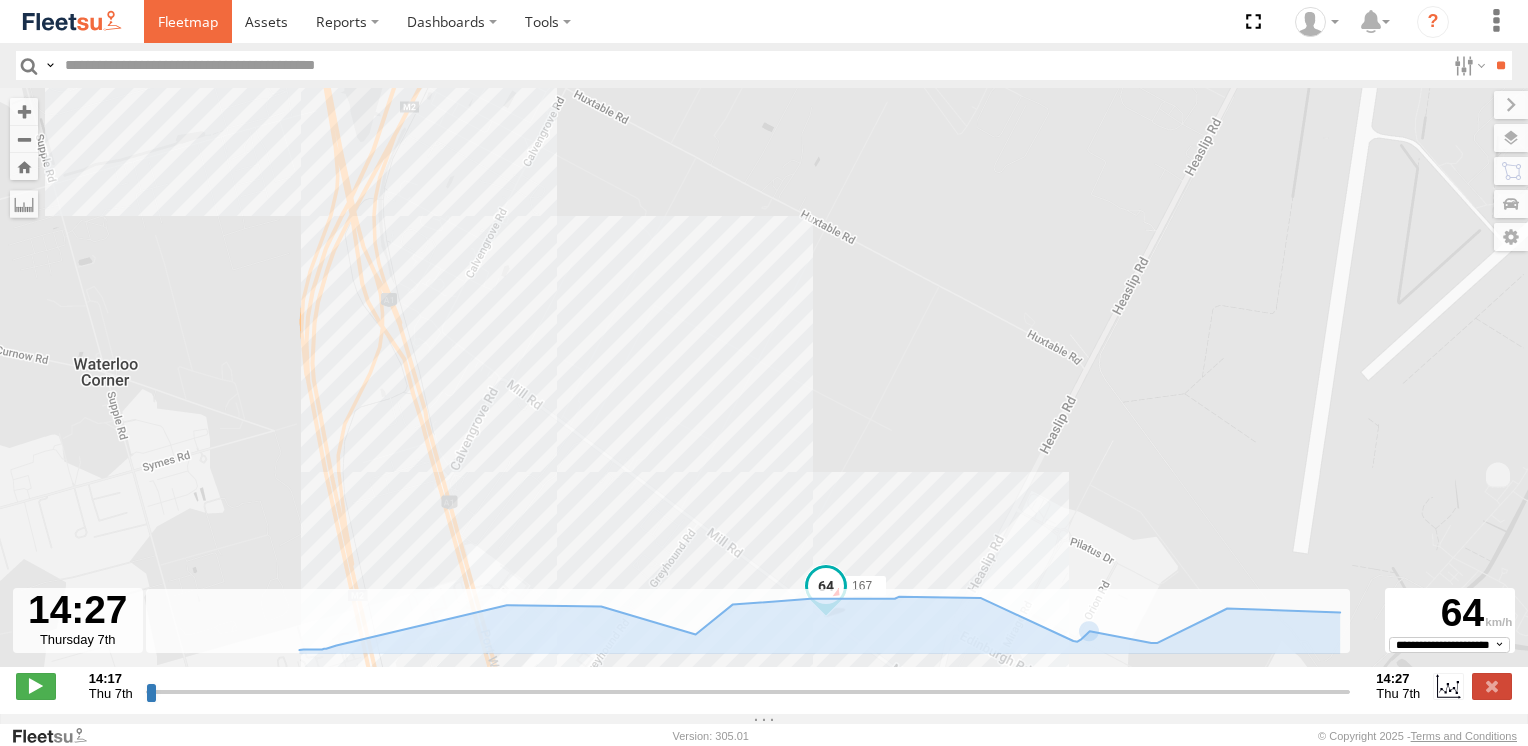click at bounding box center [188, 21] 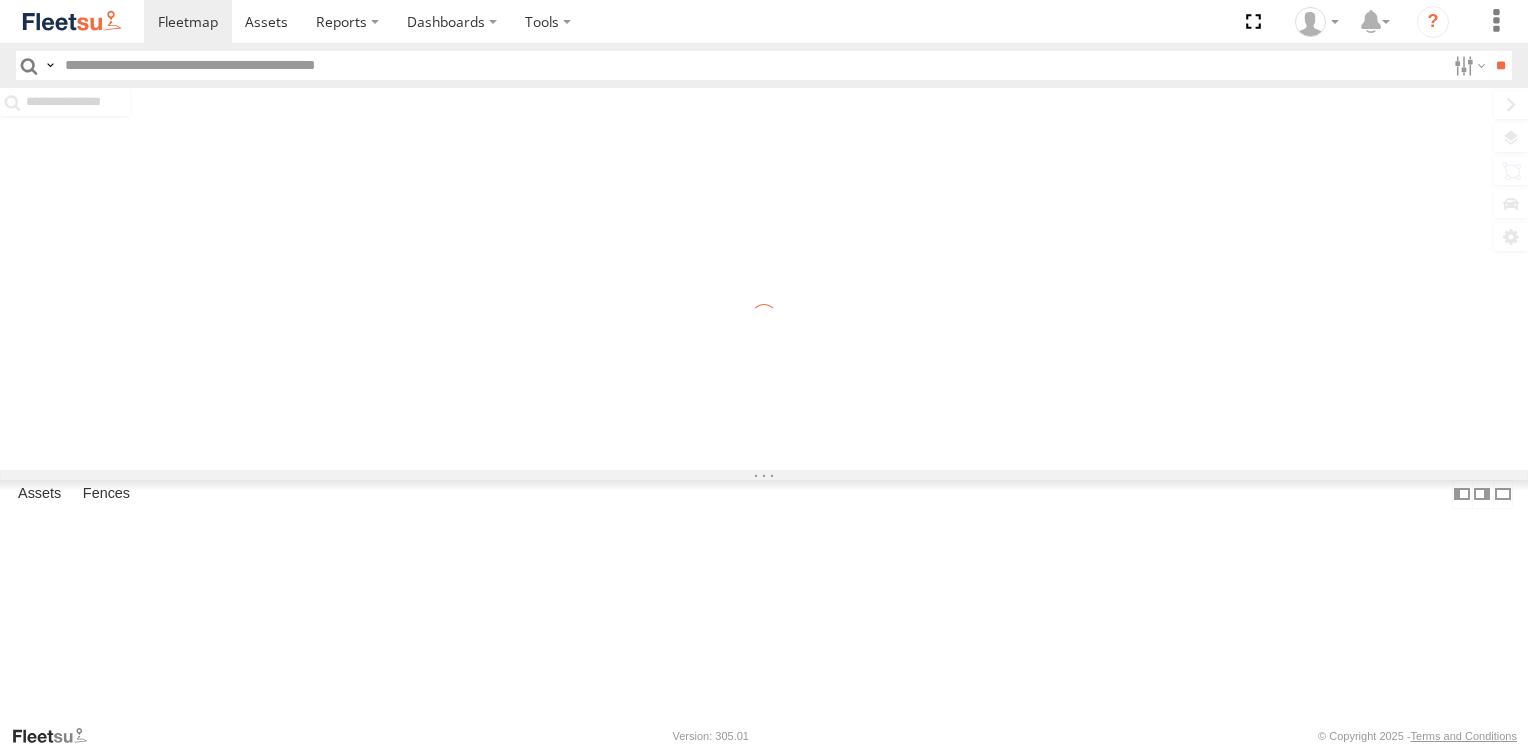 scroll, scrollTop: 0, scrollLeft: 0, axis: both 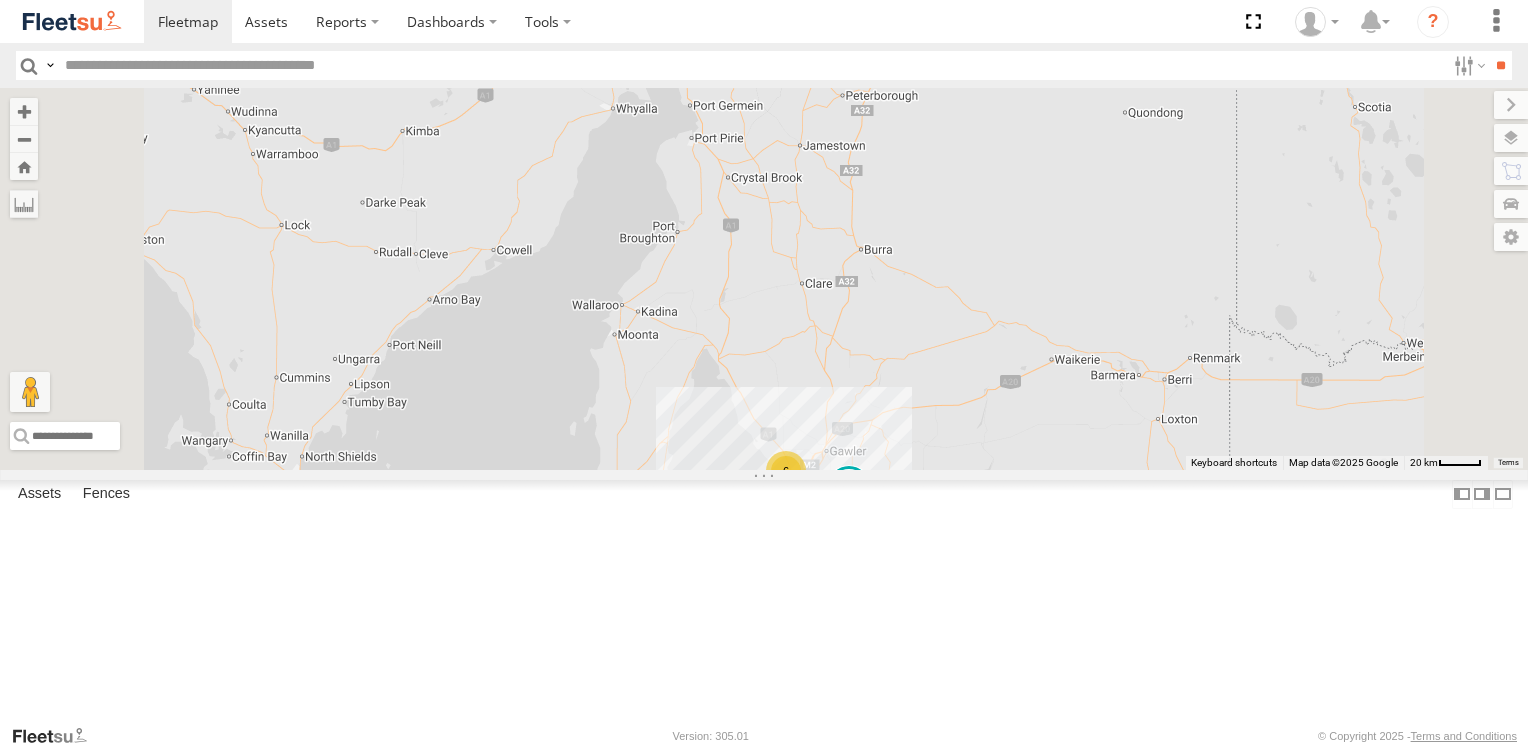 click at bounding box center (0, 0) 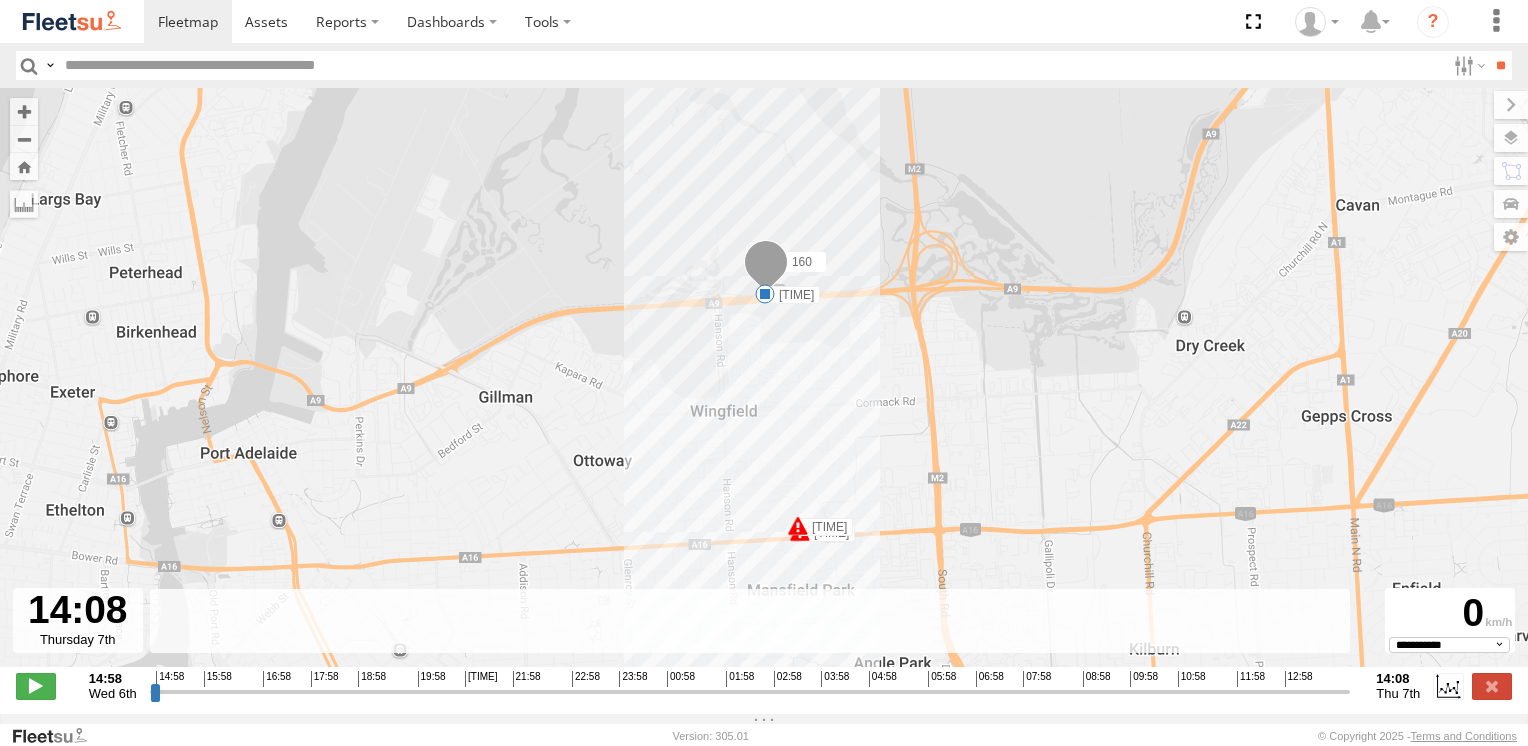 drag, startPoint x: 152, startPoint y: 704, endPoint x: 1347, endPoint y: 724, distance: 1195.1674 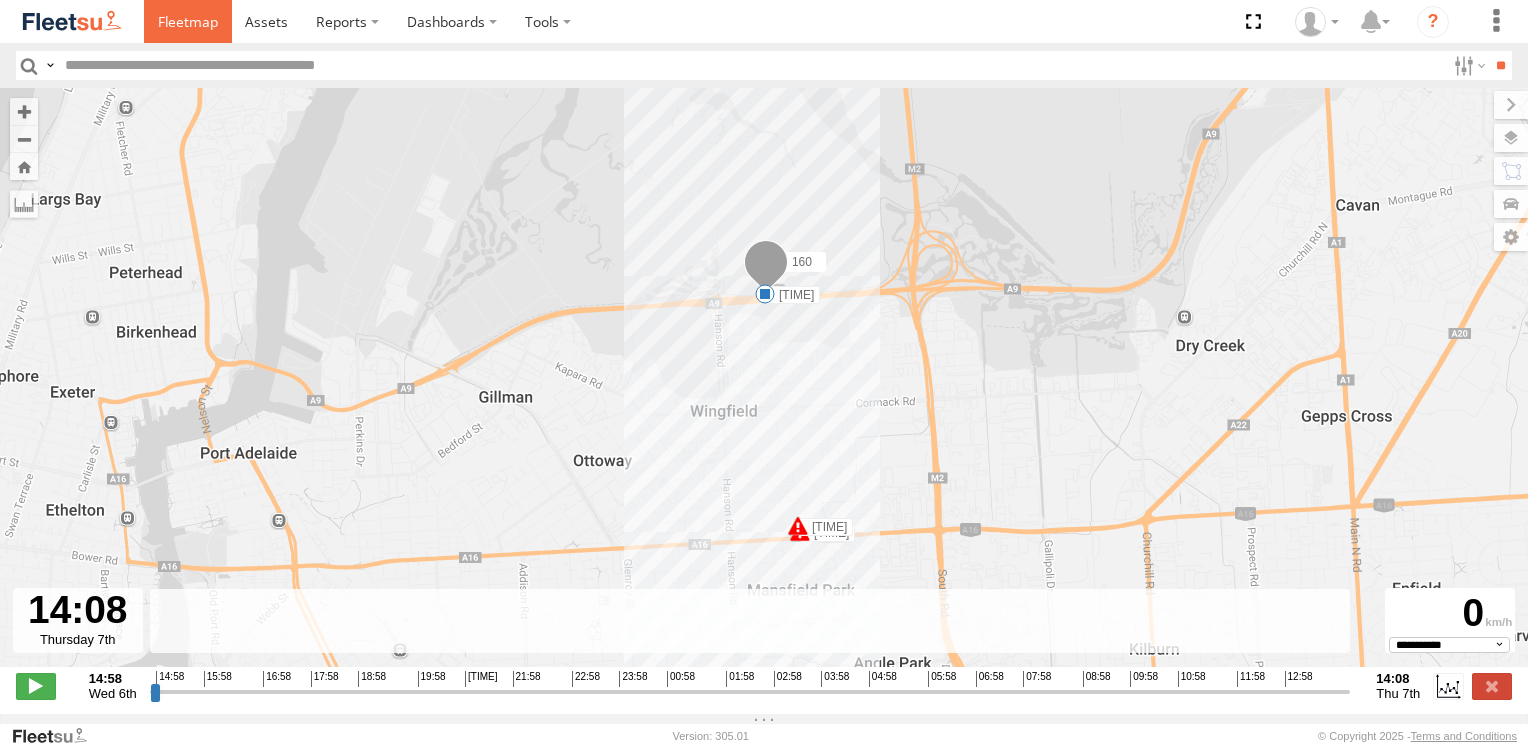 click at bounding box center [188, 21] 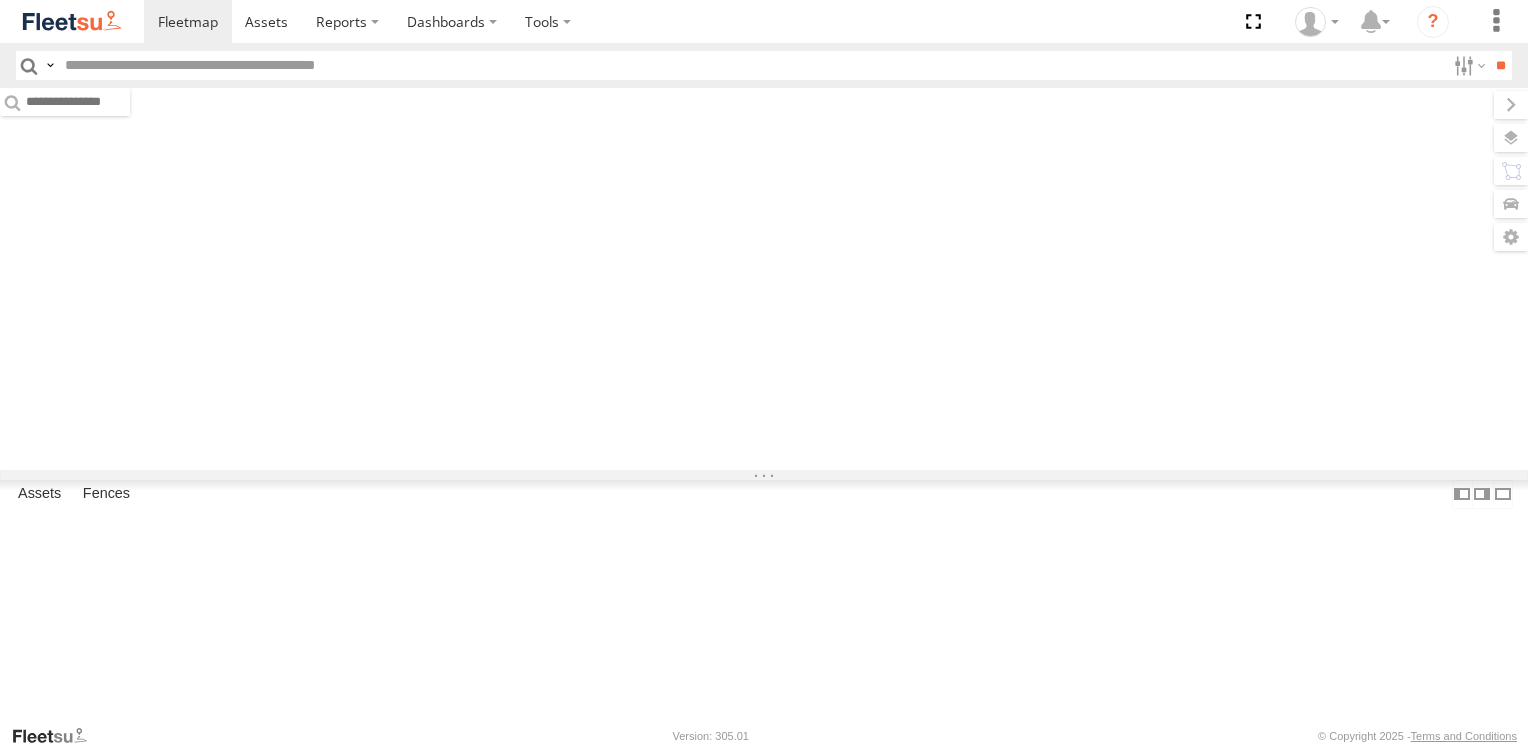 scroll, scrollTop: 0, scrollLeft: 0, axis: both 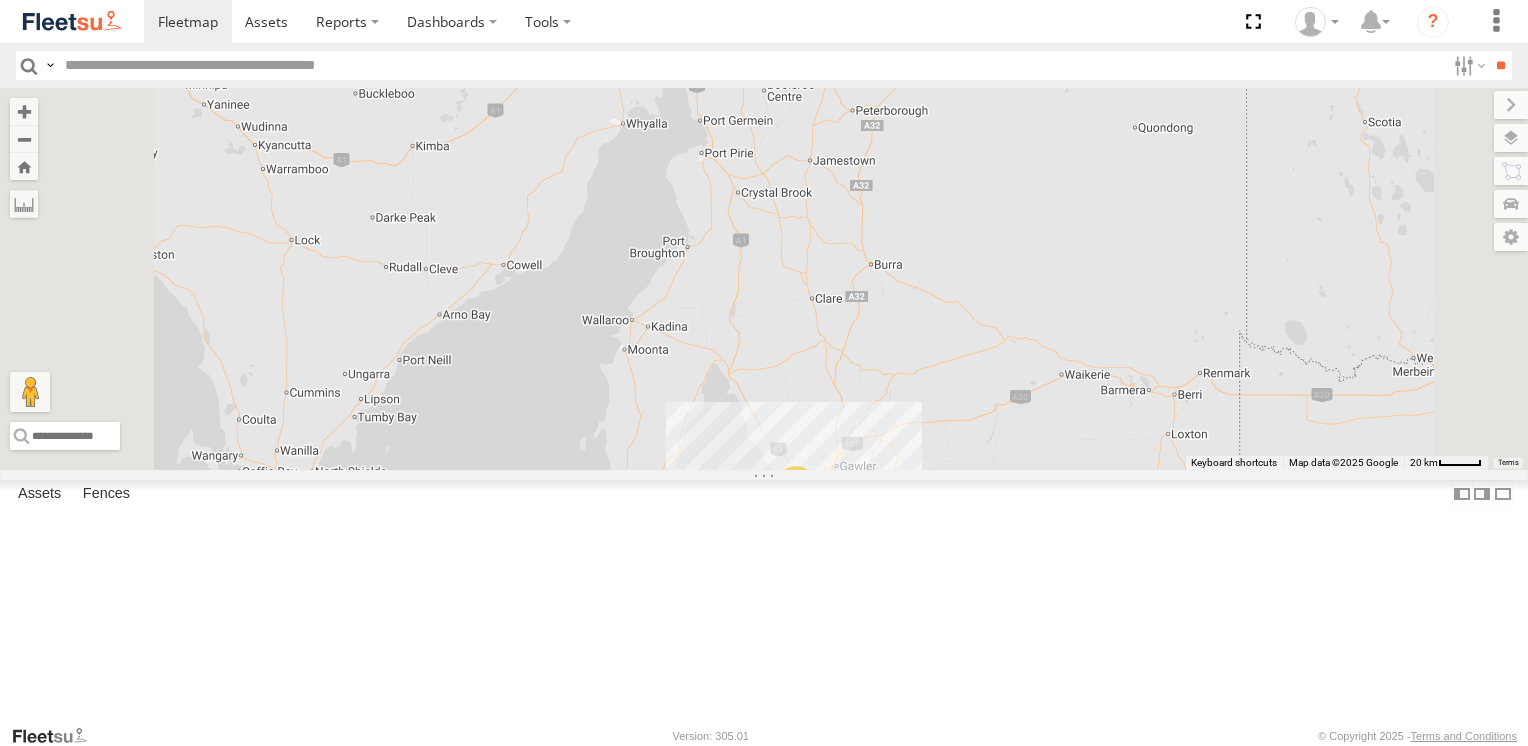click at bounding box center [0, 0] 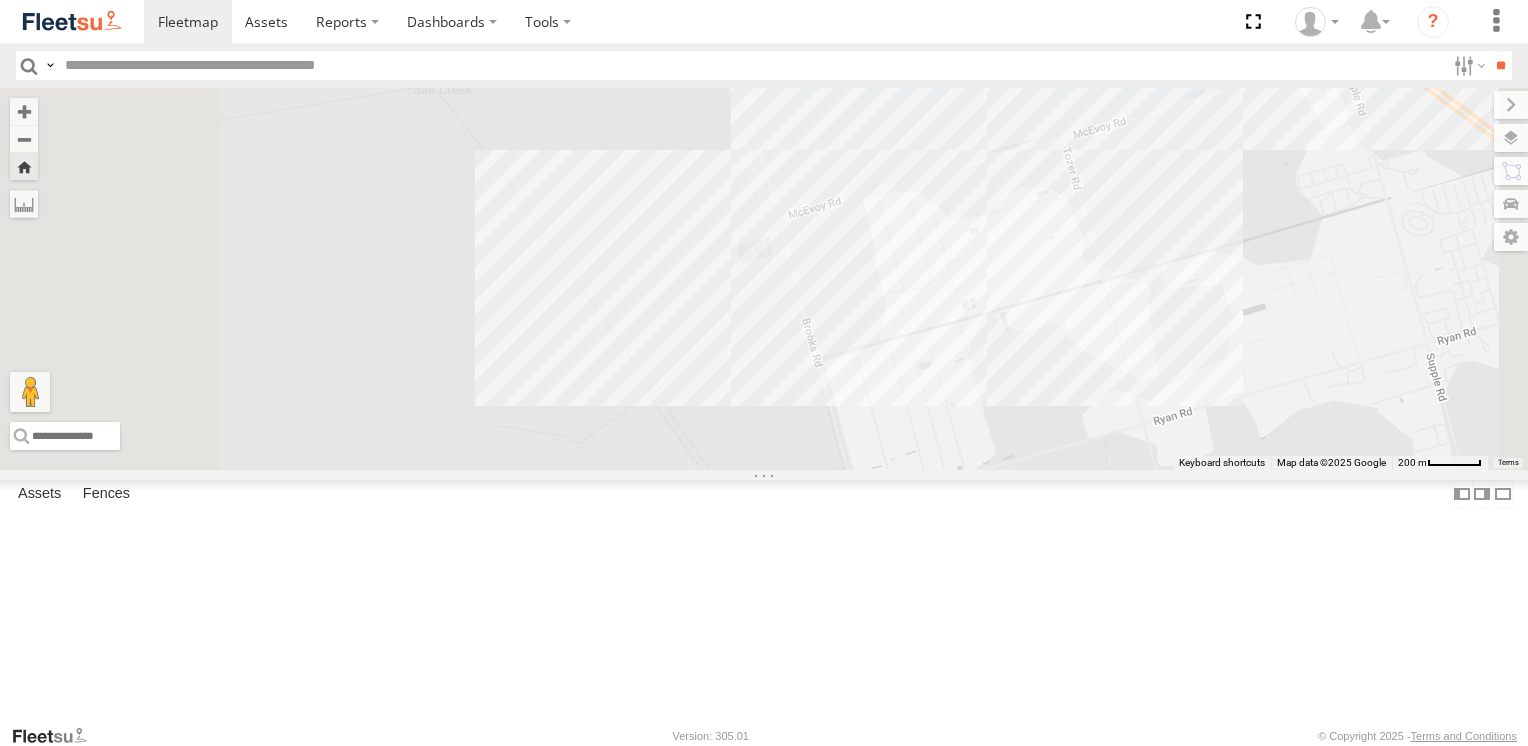 click at bounding box center (0, 0) 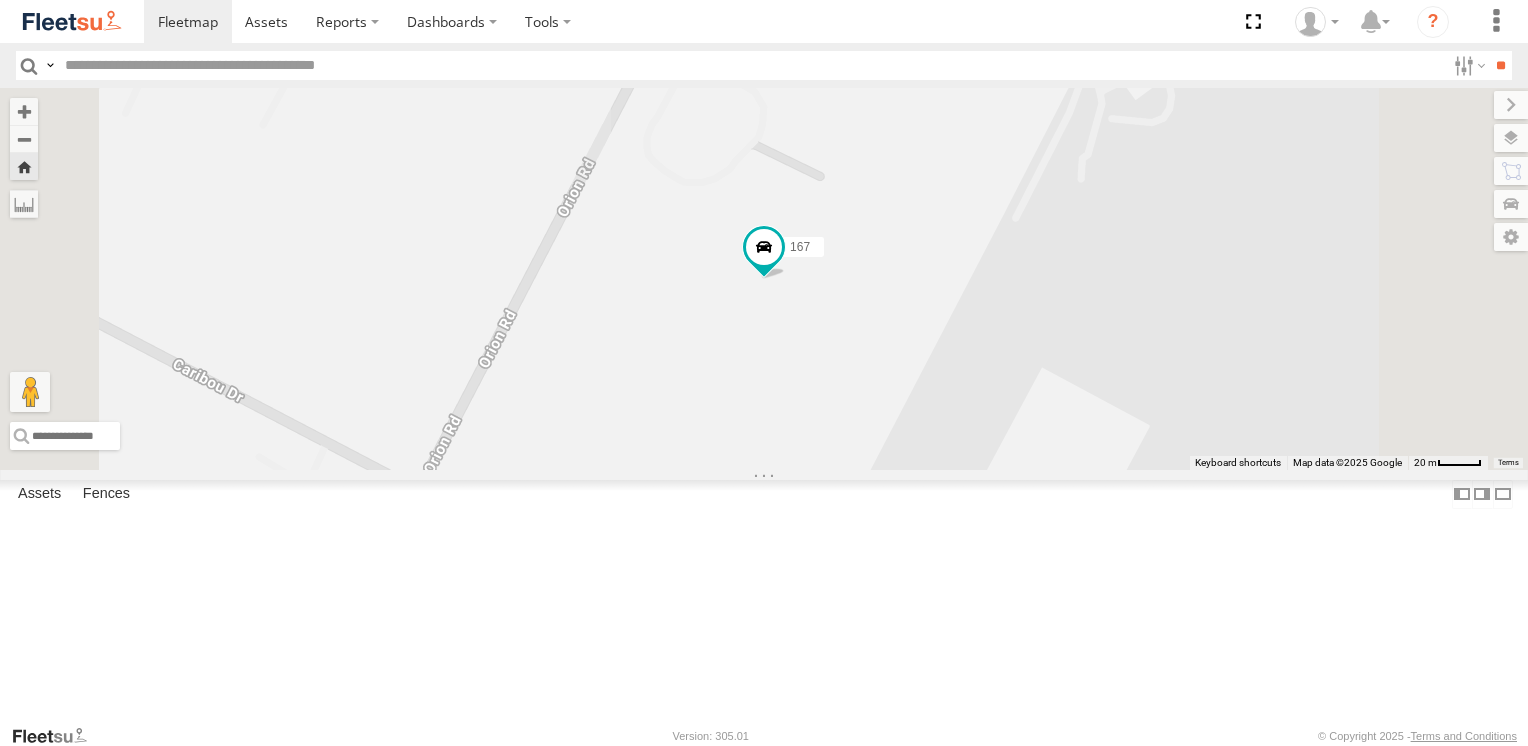 click on "167" at bounding box center [0, 0] 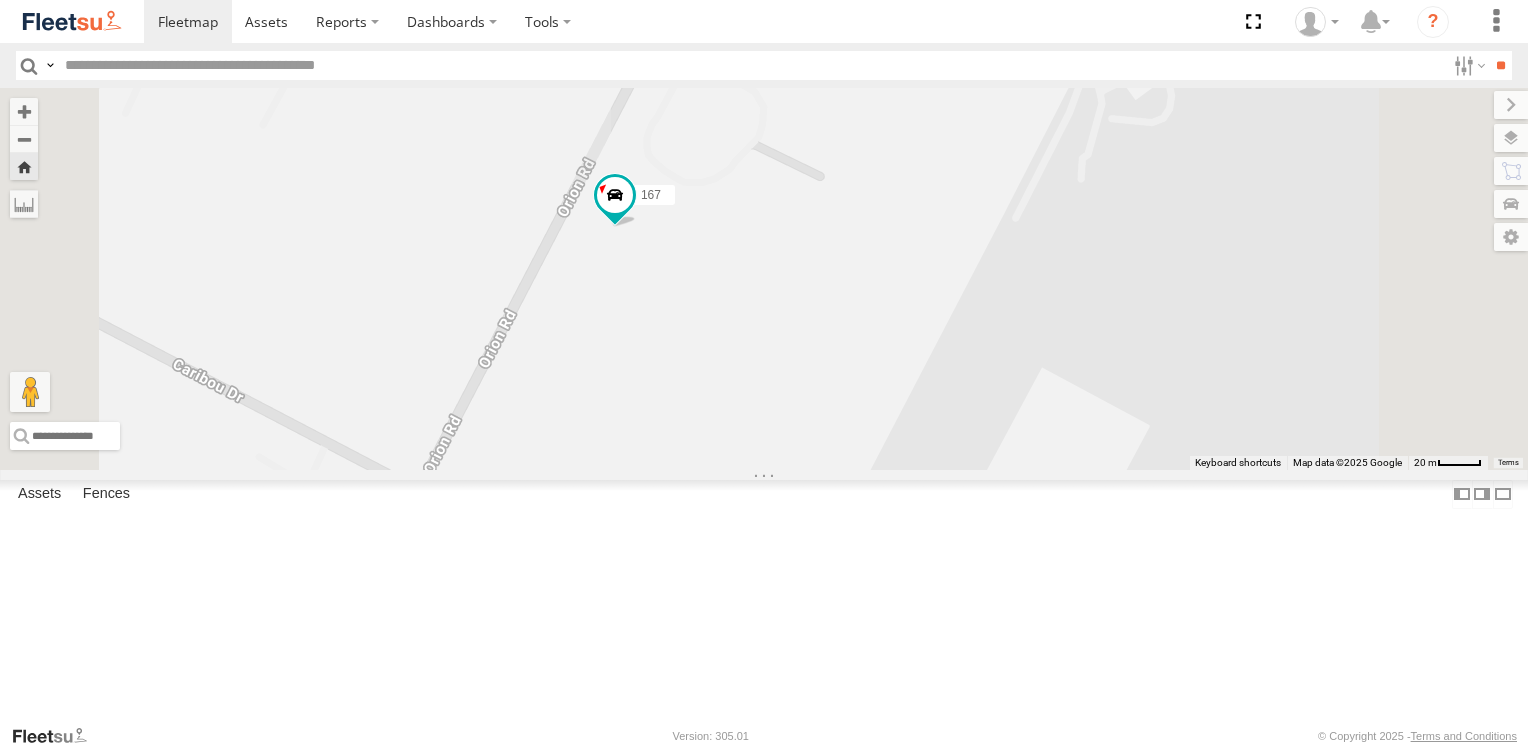 scroll, scrollTop: 0, scrollLeft: 0, axis: both 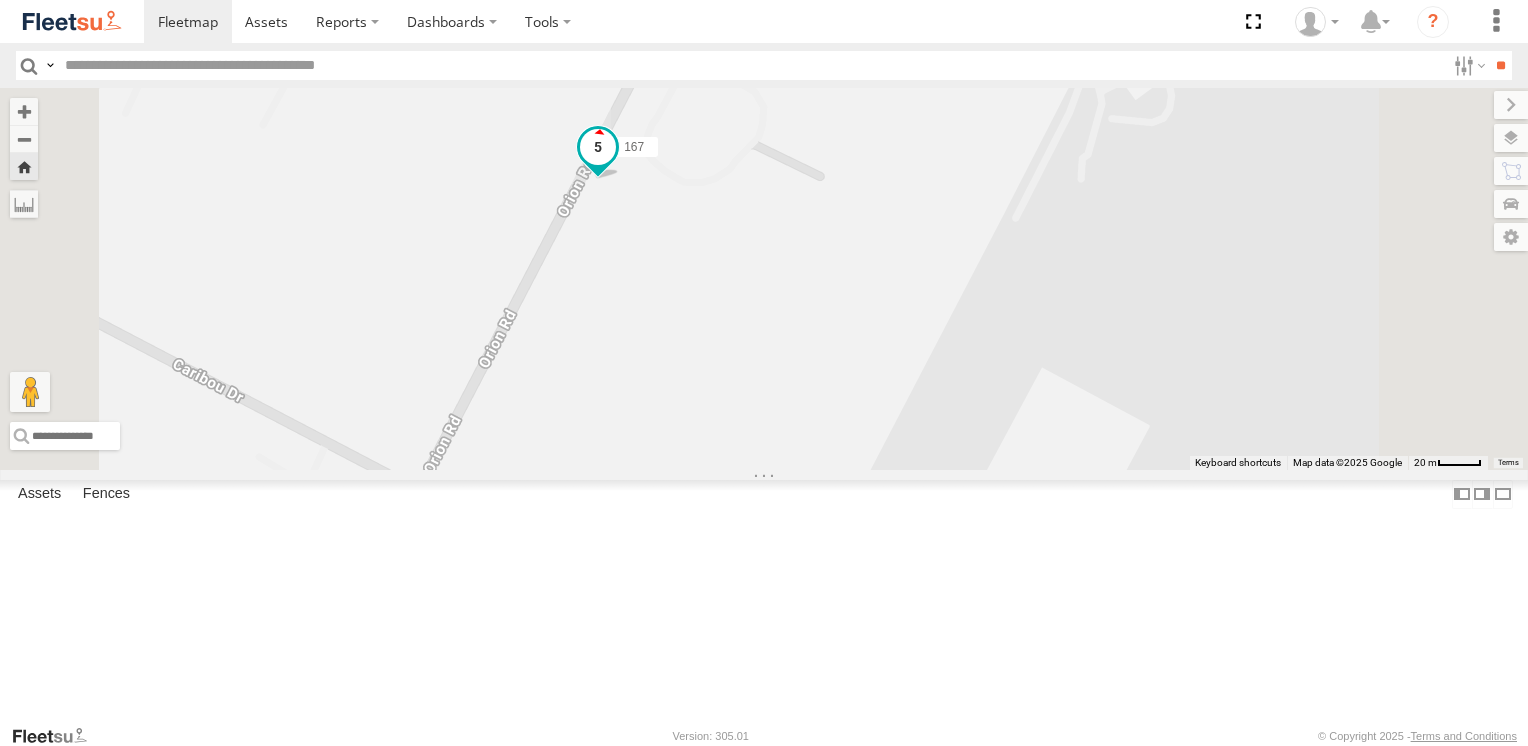 click at bounding box center (598, 147) 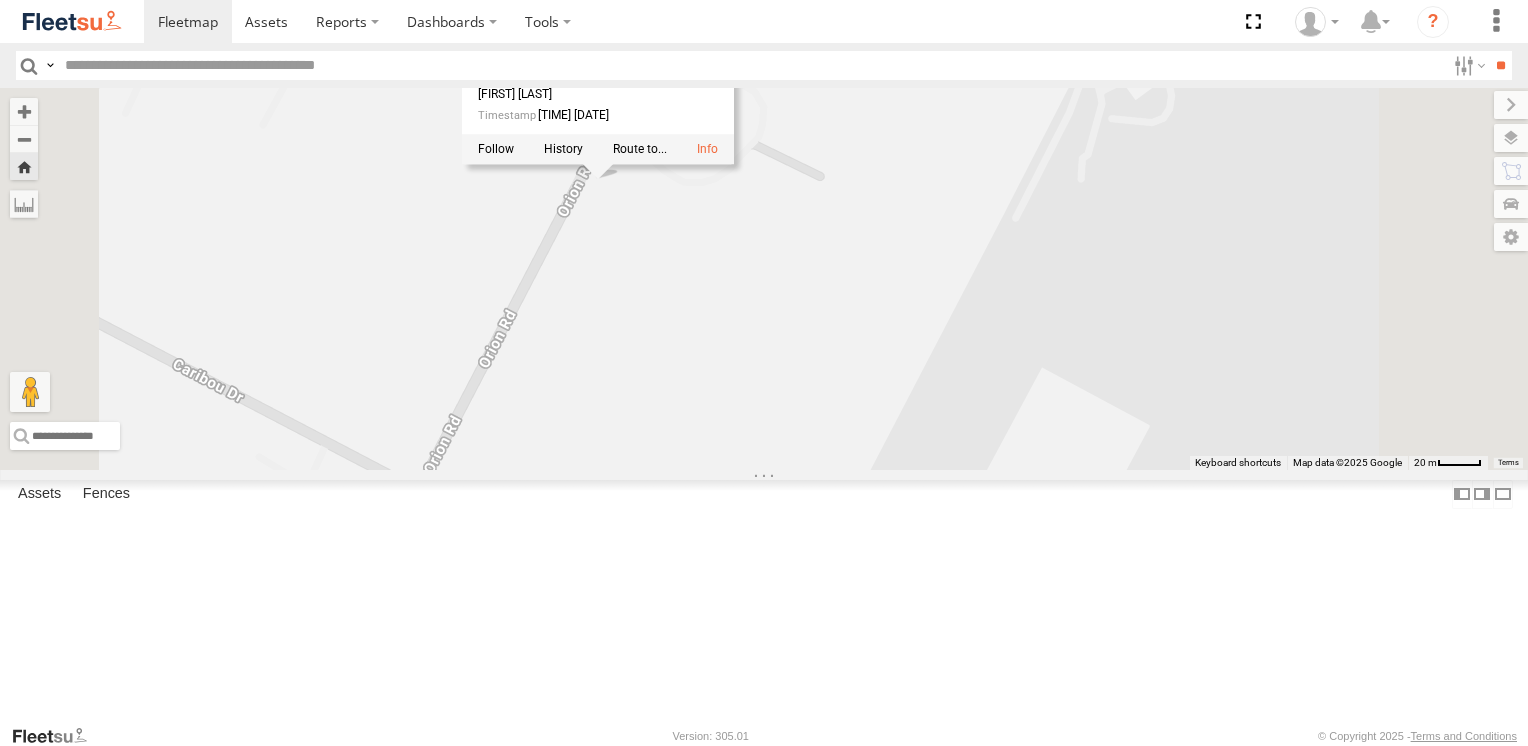 click on "167 167 Bulk Orion Rd Direk -34.71902 ,  138.60482 North 5 Kym Dunn 14:51:48 07/08/2025" at bounding box center (764, 278) 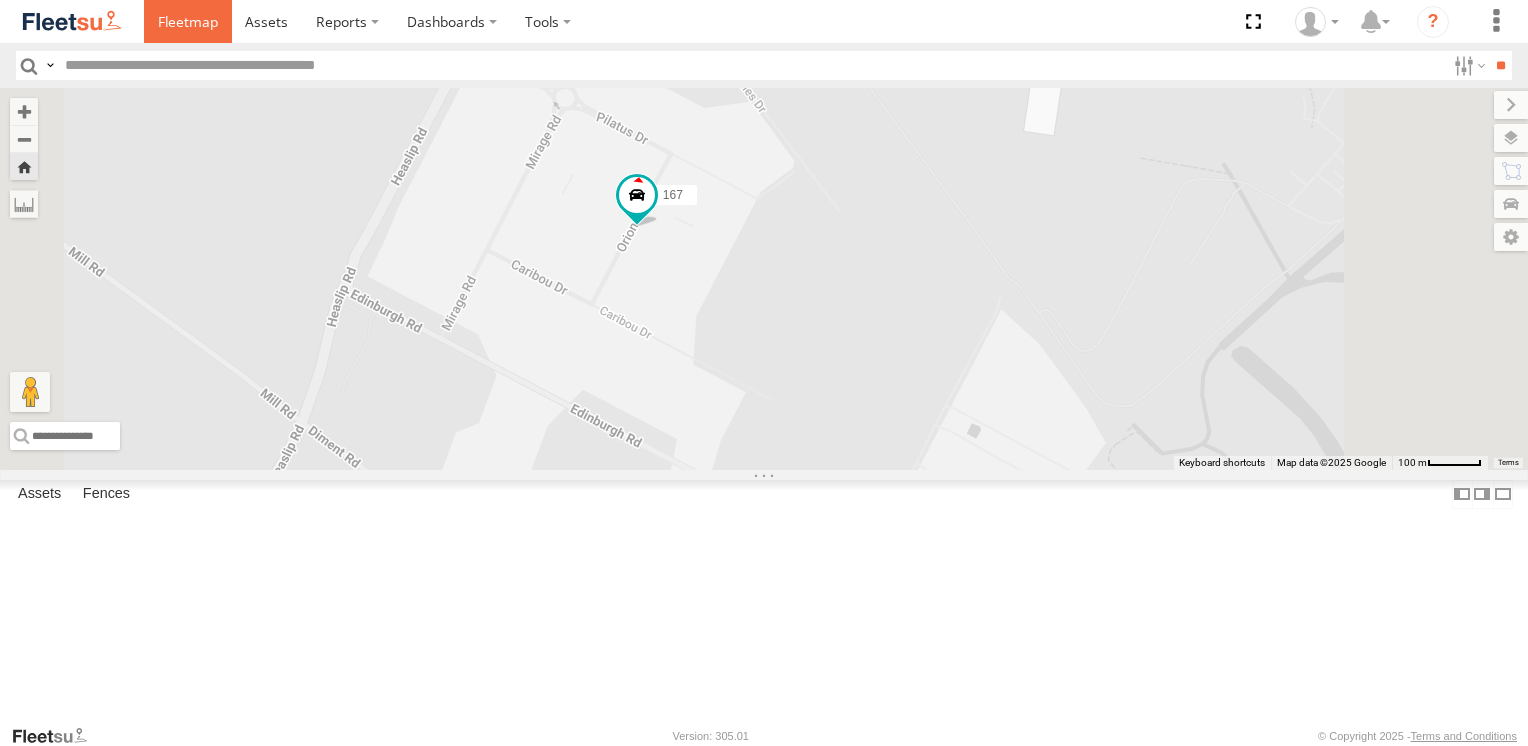 click at bounding box center (188, 21) 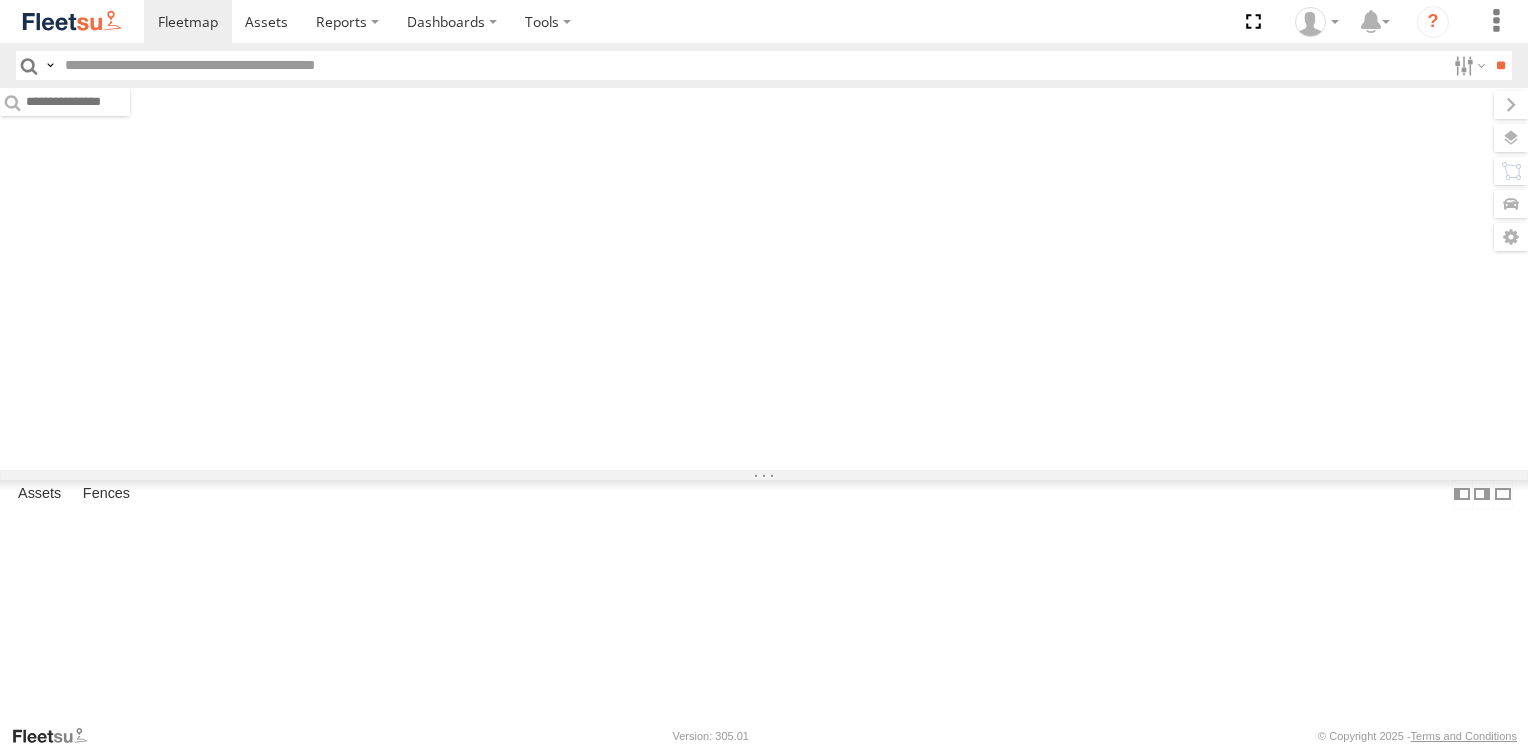 scroll, scrollTop: 0, scrollLeft: 0, axis: both 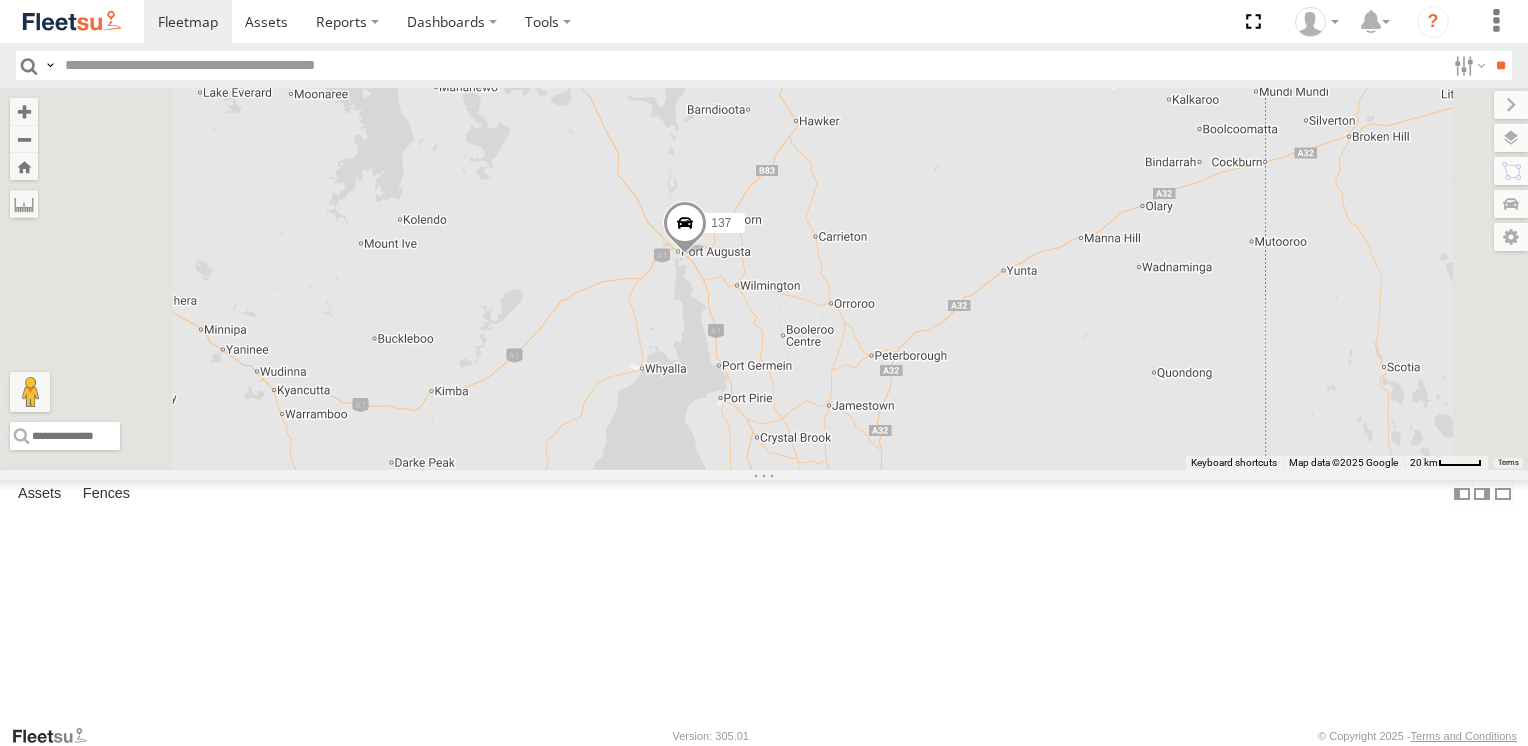 drag, startPoint x: 956, startPoint y: 270, endPoint x: 976, endPoint y: 531, distance: 261.76517 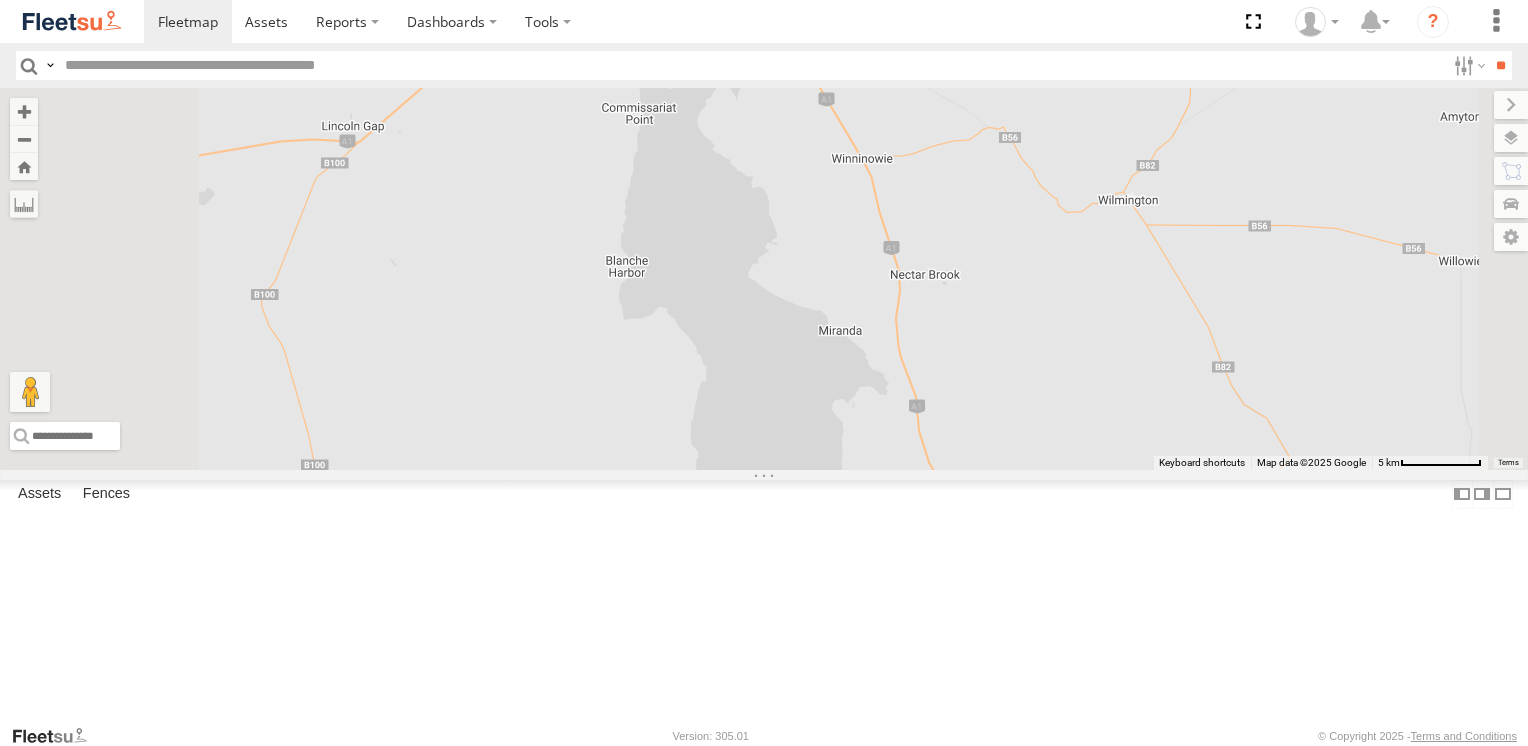 drag, startPoint x: 926, startPoint y: 431, endPoint x: 969, endPoint y: 618, distance: 191.88017 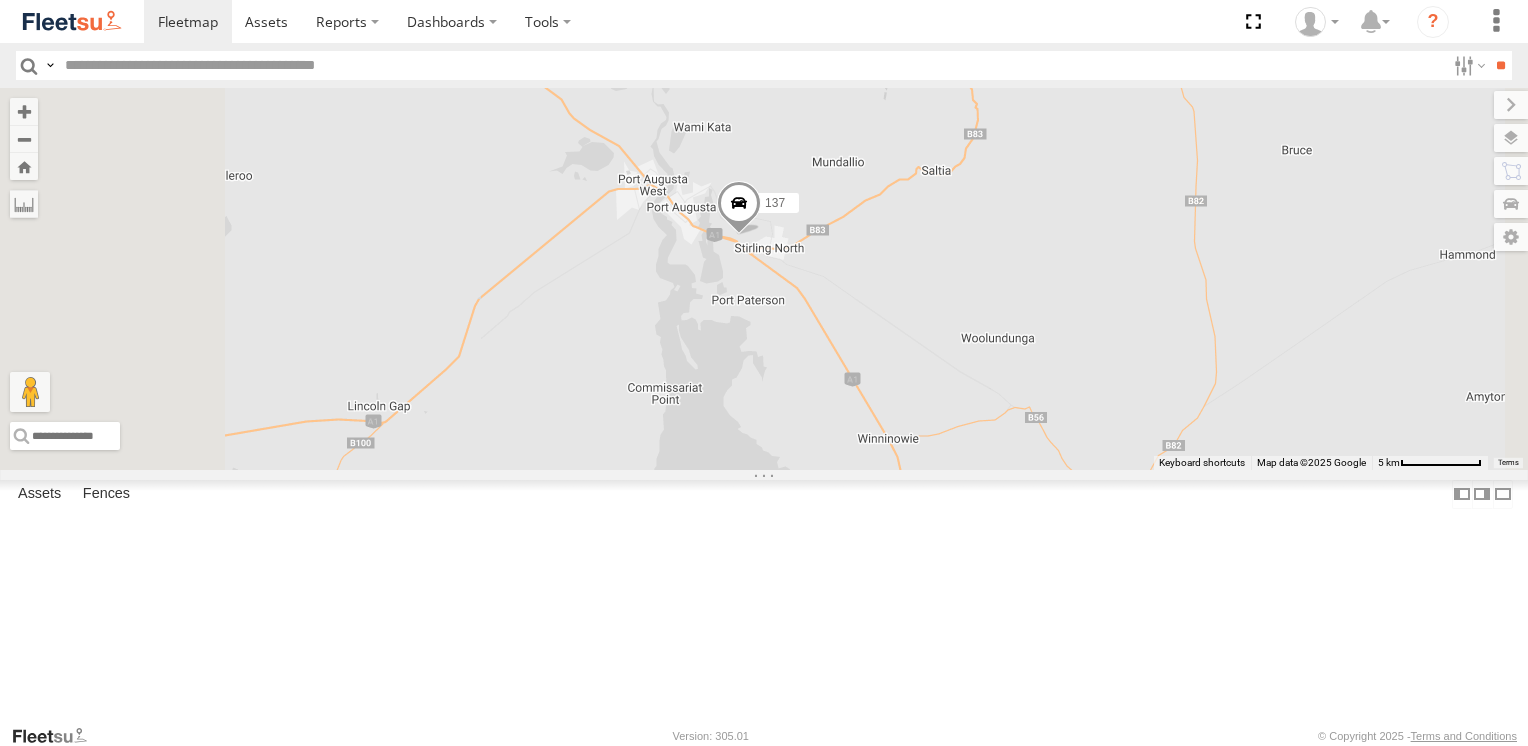 drag, startPoint x: 935, startPoint y: 484, endPoint x: 938, endPoint y: 588, distance: 104.04326 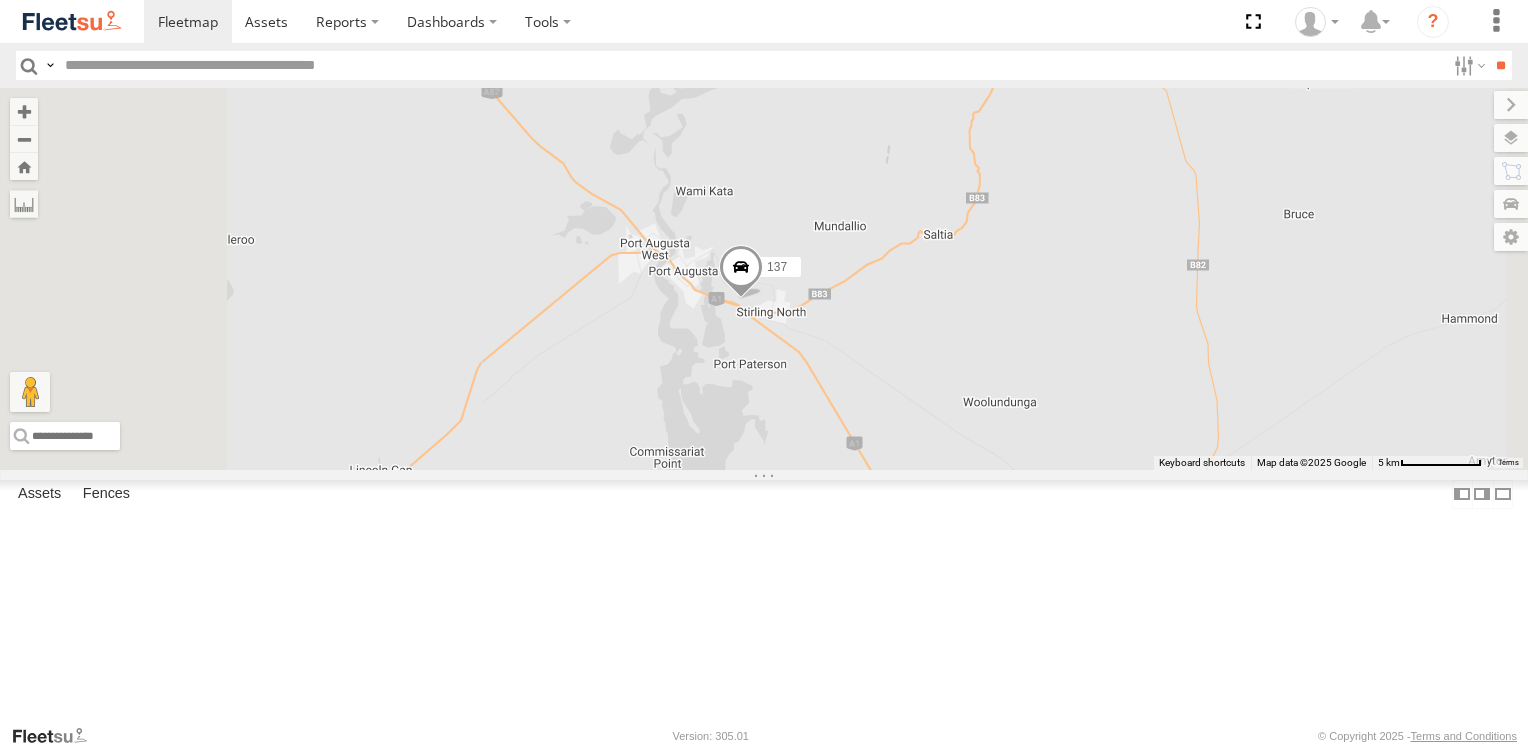 click at bounding box center (741, 272) 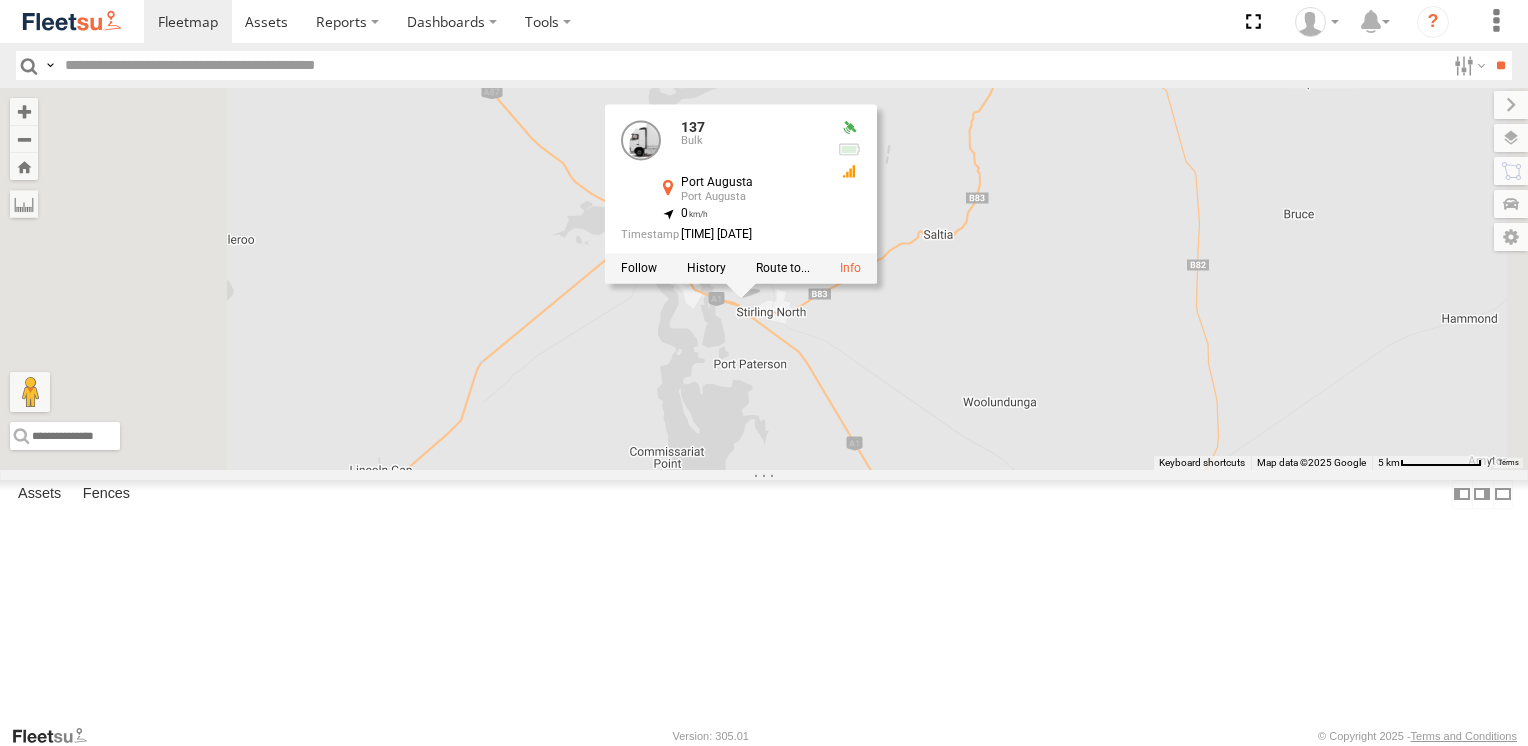 click on "137 166 137 Bulk Port Augusta Port Augusta -32.50968 ,  137.81389 0 14:51:35 07/08/2025" at bounding box center (764, 278) 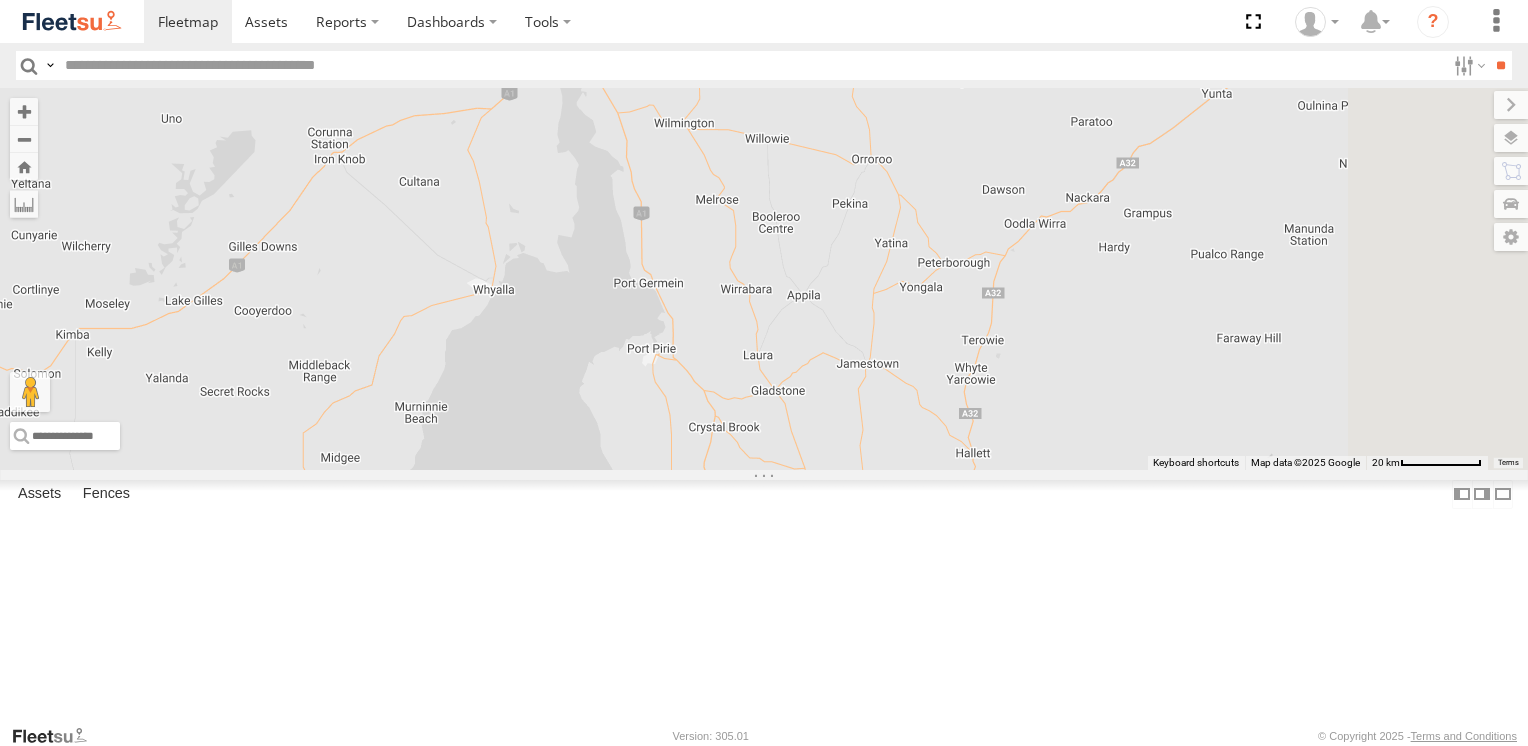 drag, startPoint x: 1248, startPoint y: 656, endPoint x: 915, endPoint y: 258, distance: 518.9345 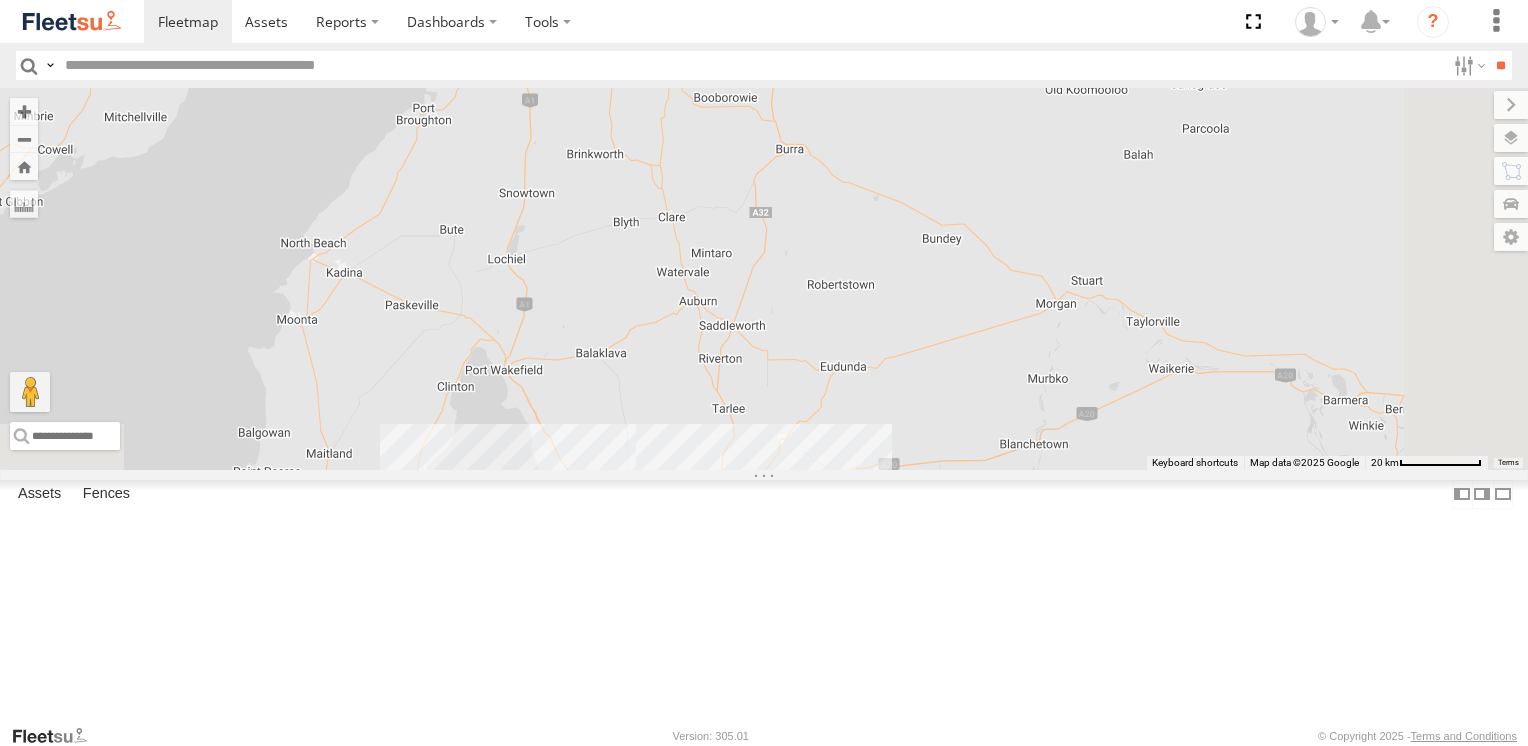 drag, startPoint x: 935, startPoint y: 446, endPoint x: 850, endPoint y: 192, distance: 267.8451 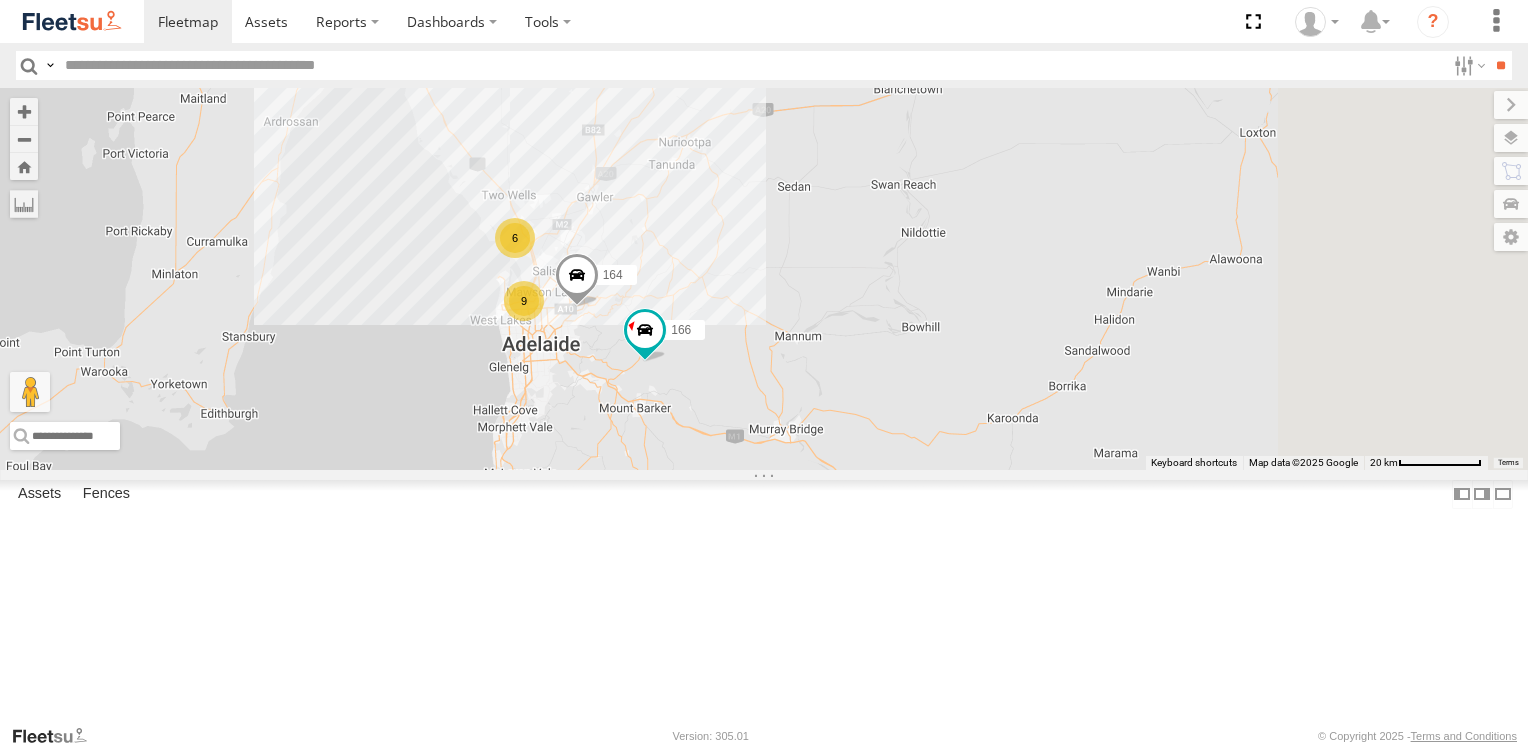 drag, startPoint x: 900, startPoint y: 487, endPoint x: 796, endPoint y: 216, distance: 290.27057 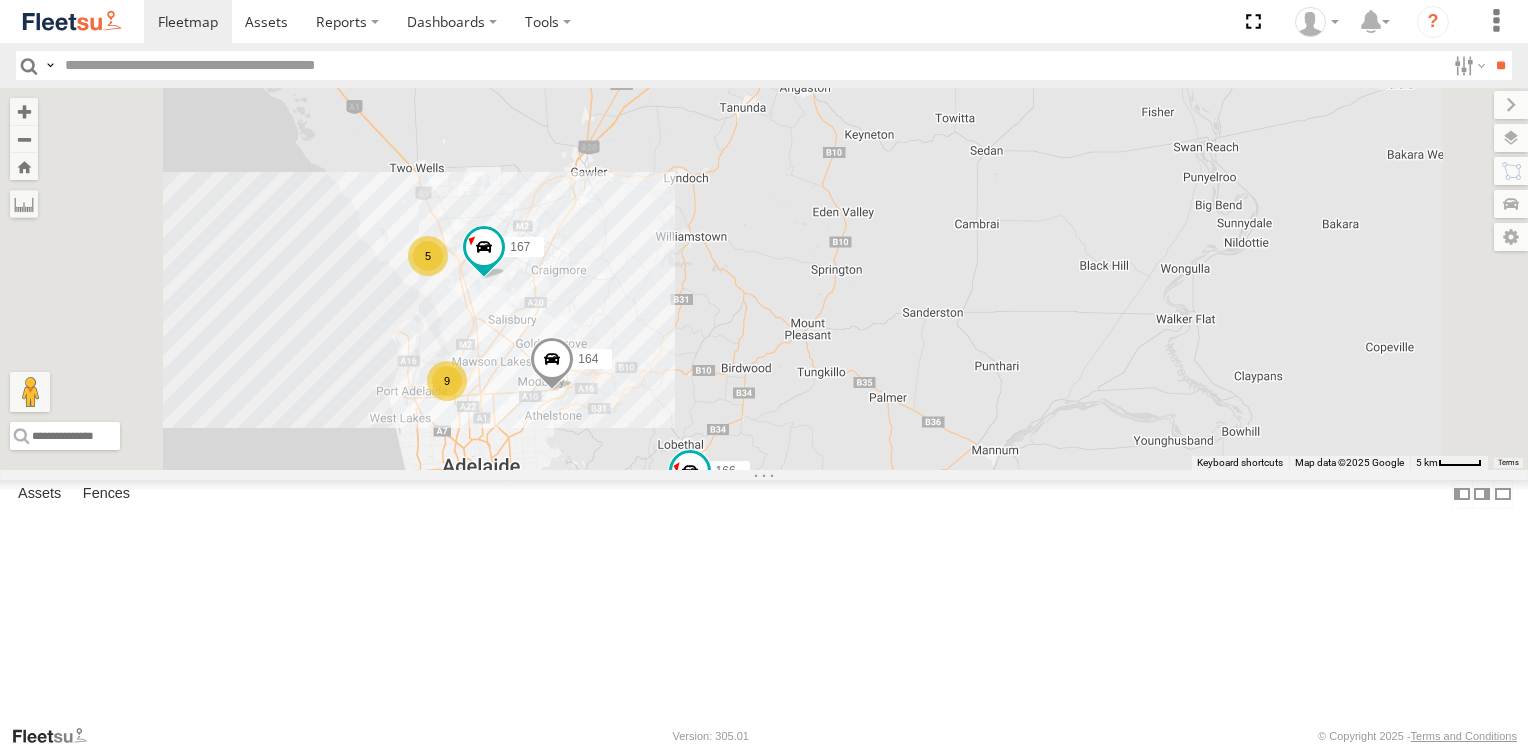 drag, startPoint x: 918, startPoint y: 421, endPoint x: 952, endPoint y: 466, distance: 56.400356 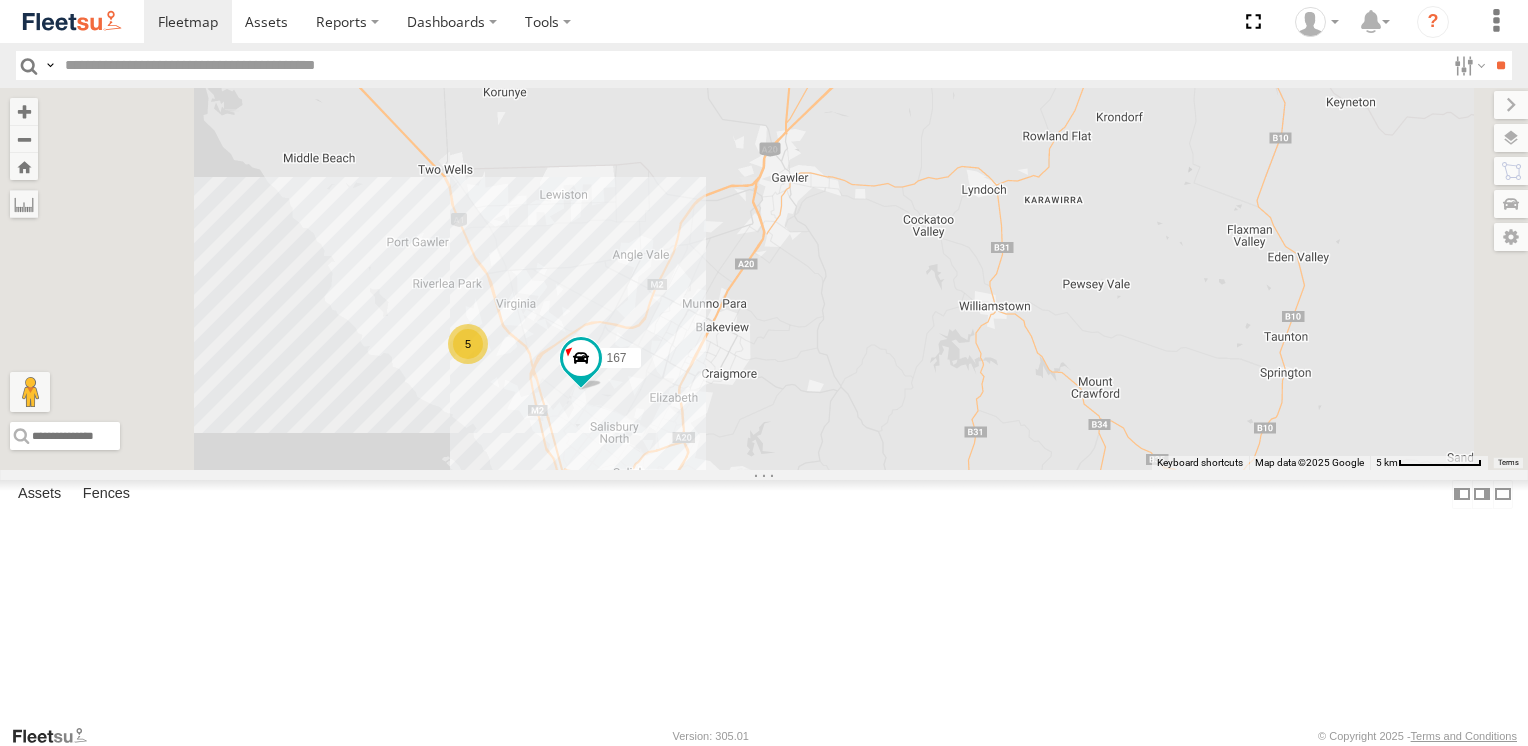 drag, startPoint x: 747, startPoint y: 452, endPoint x: 881, endPoint y: 529, distance: 154.54773 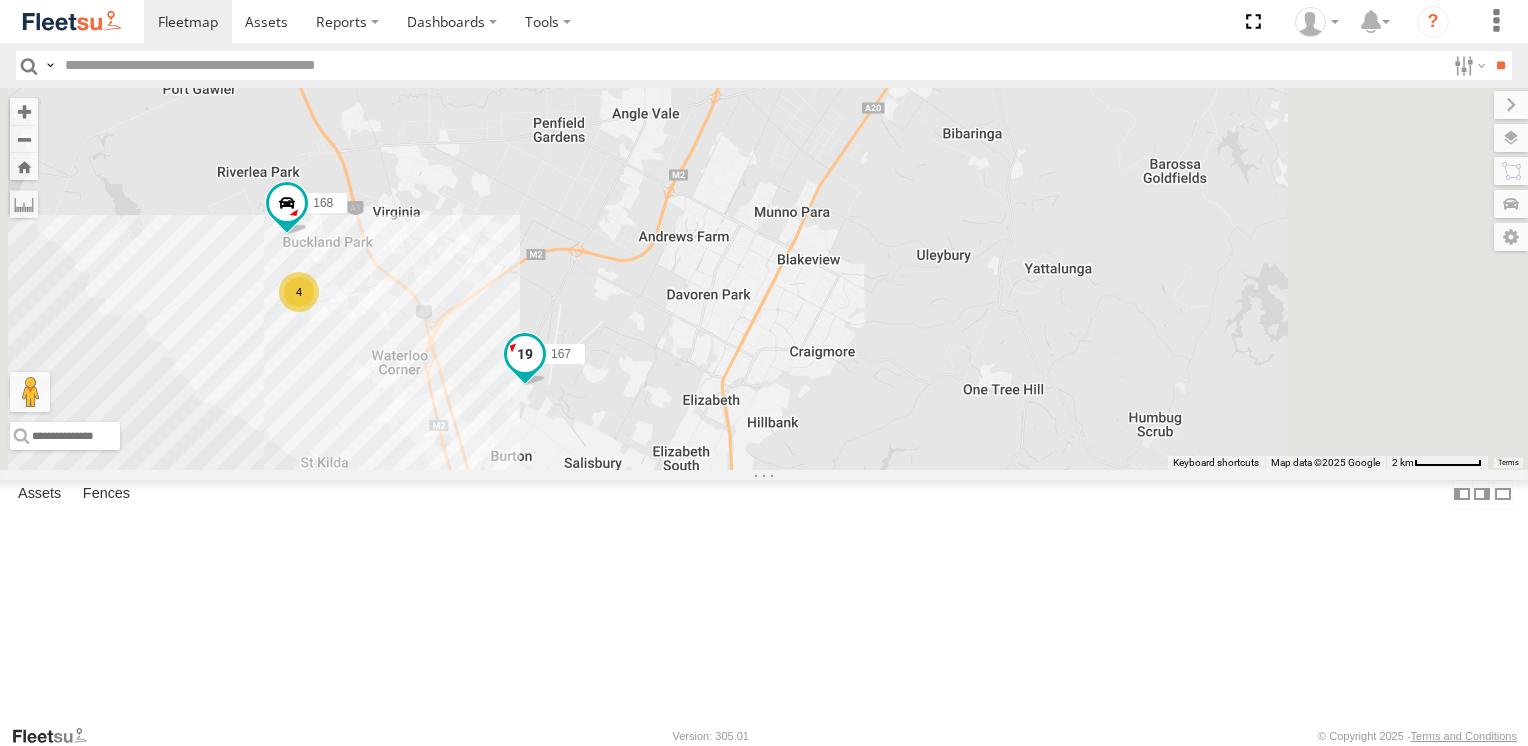click at bounding box center (525, 354) 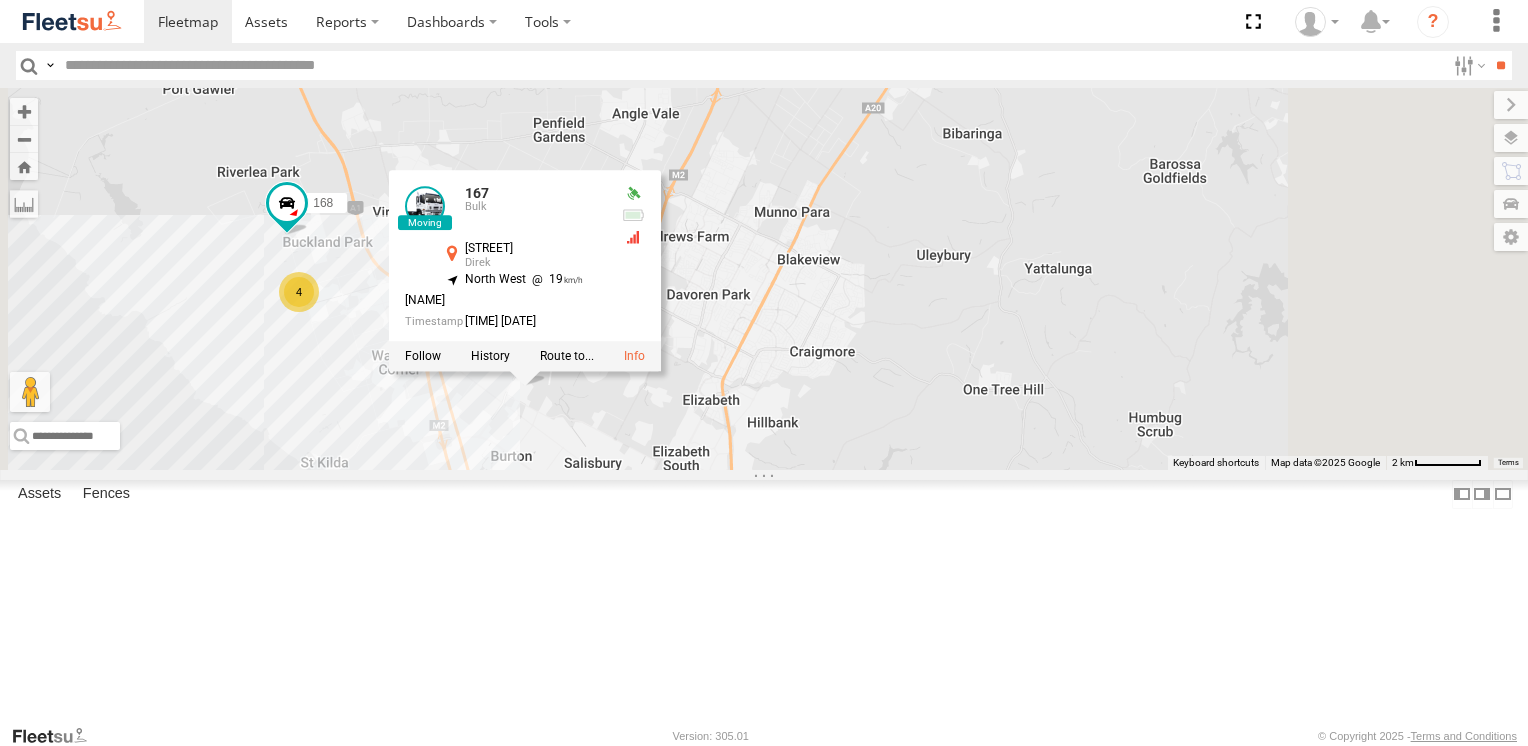 click on "137 166 164 167 4 168 167 Bulk Pilatus Dr Direk -34.7176 ,  138.60523 North West 19 Kym Dunn 14:52:30 07/08/2025" at bounding box center [764, 278] 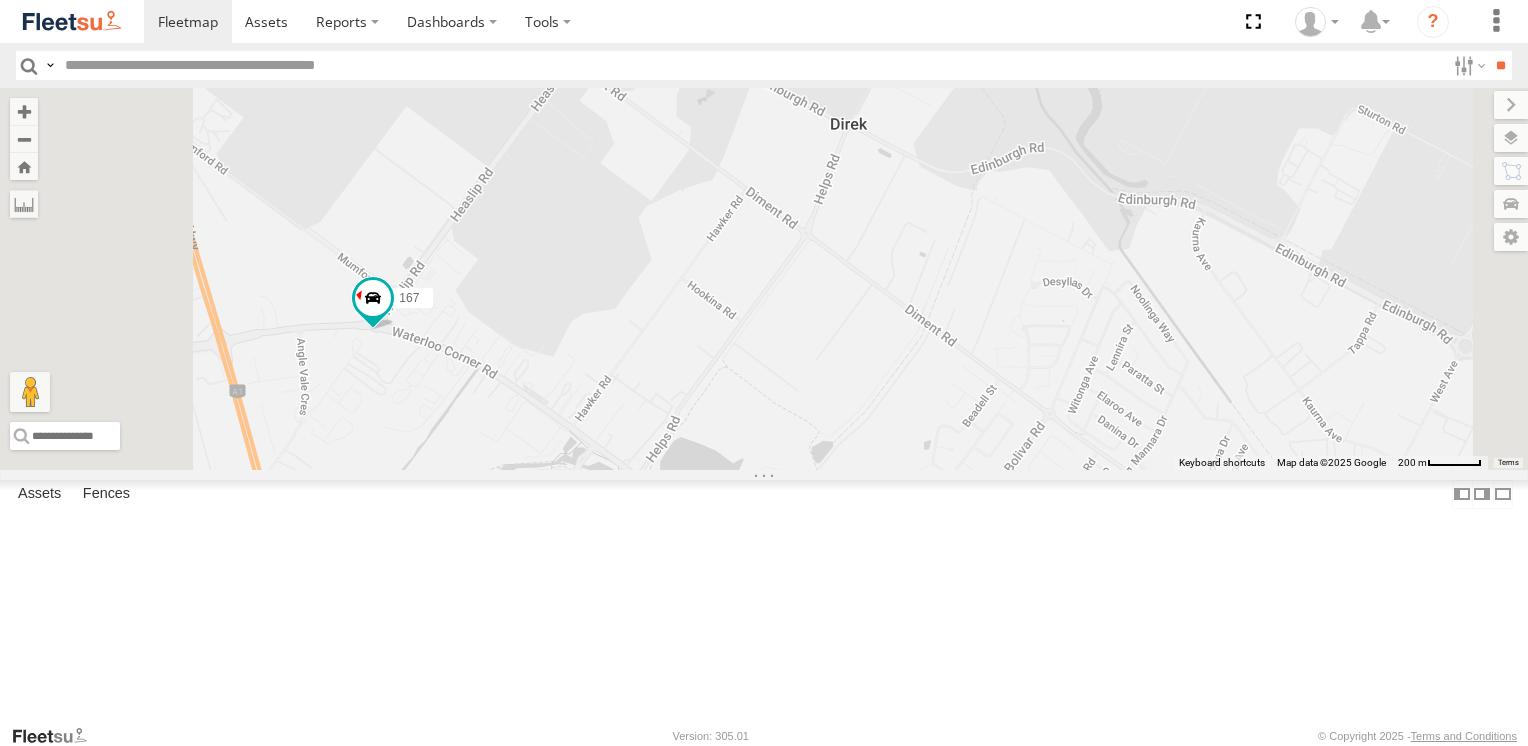 click at bounding box center [0, 0] 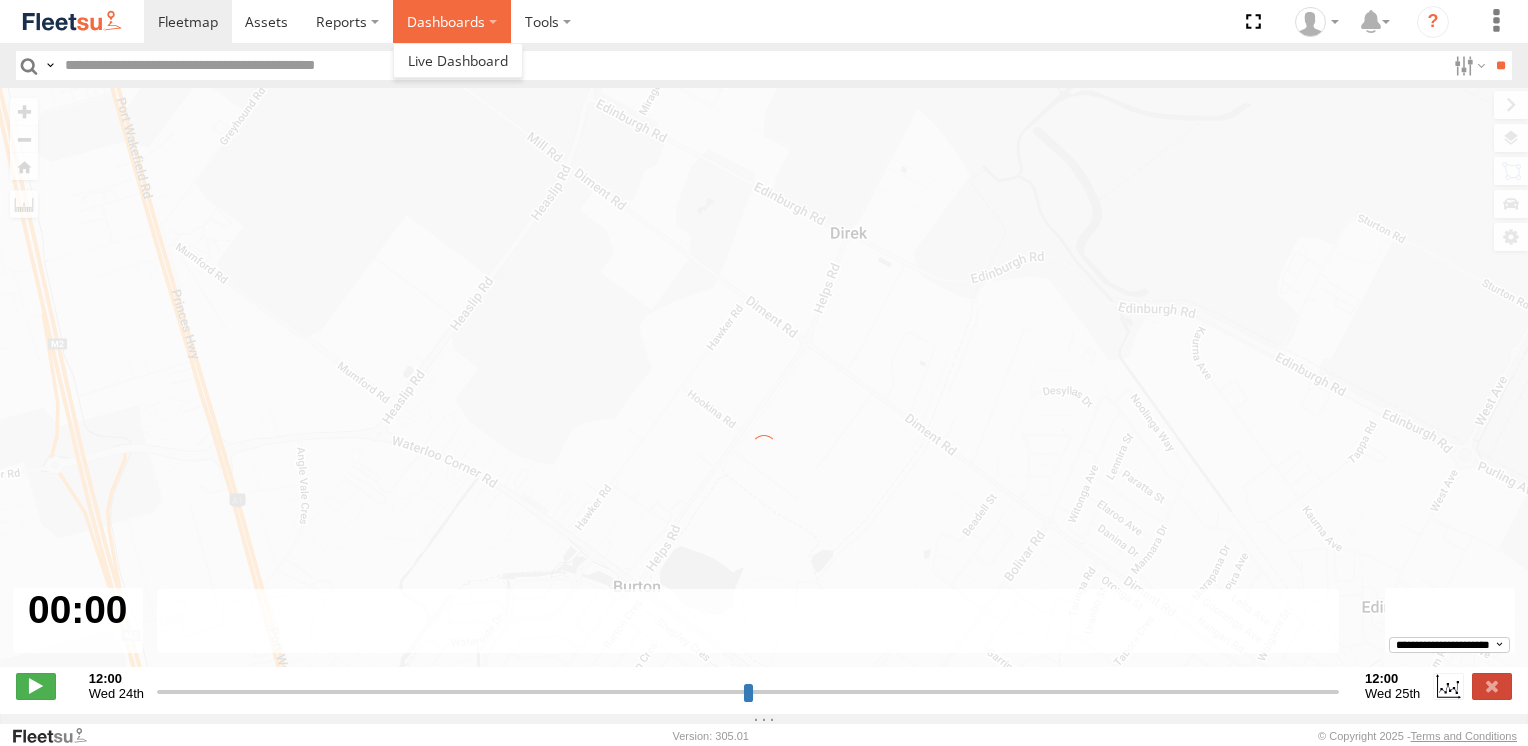 click on "Dashboards" at bounding box center [452, 21] 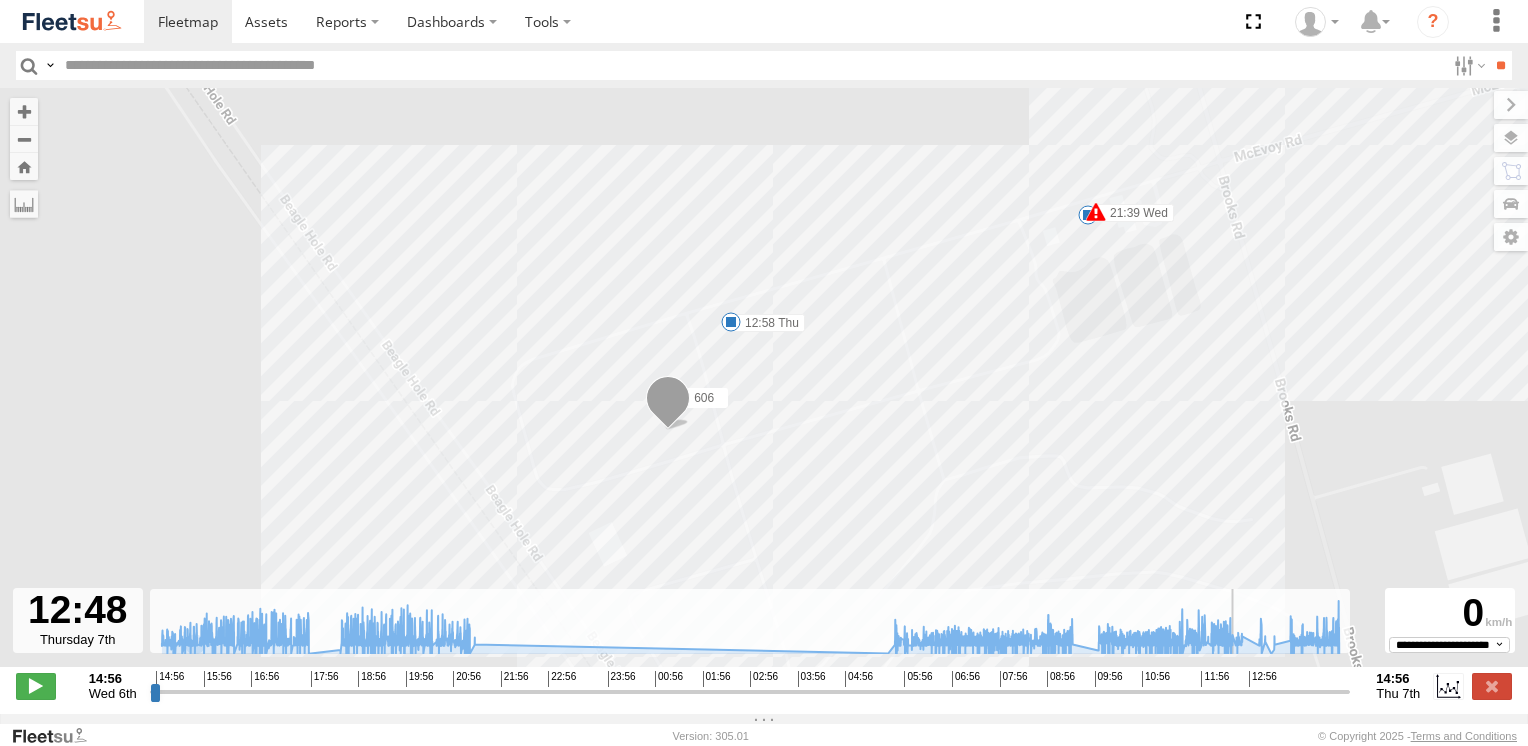 drag, startPoint x: 151, startPoint y: 704, endPoint x: 1244, endPoint y: 736, distance: 1093.4684 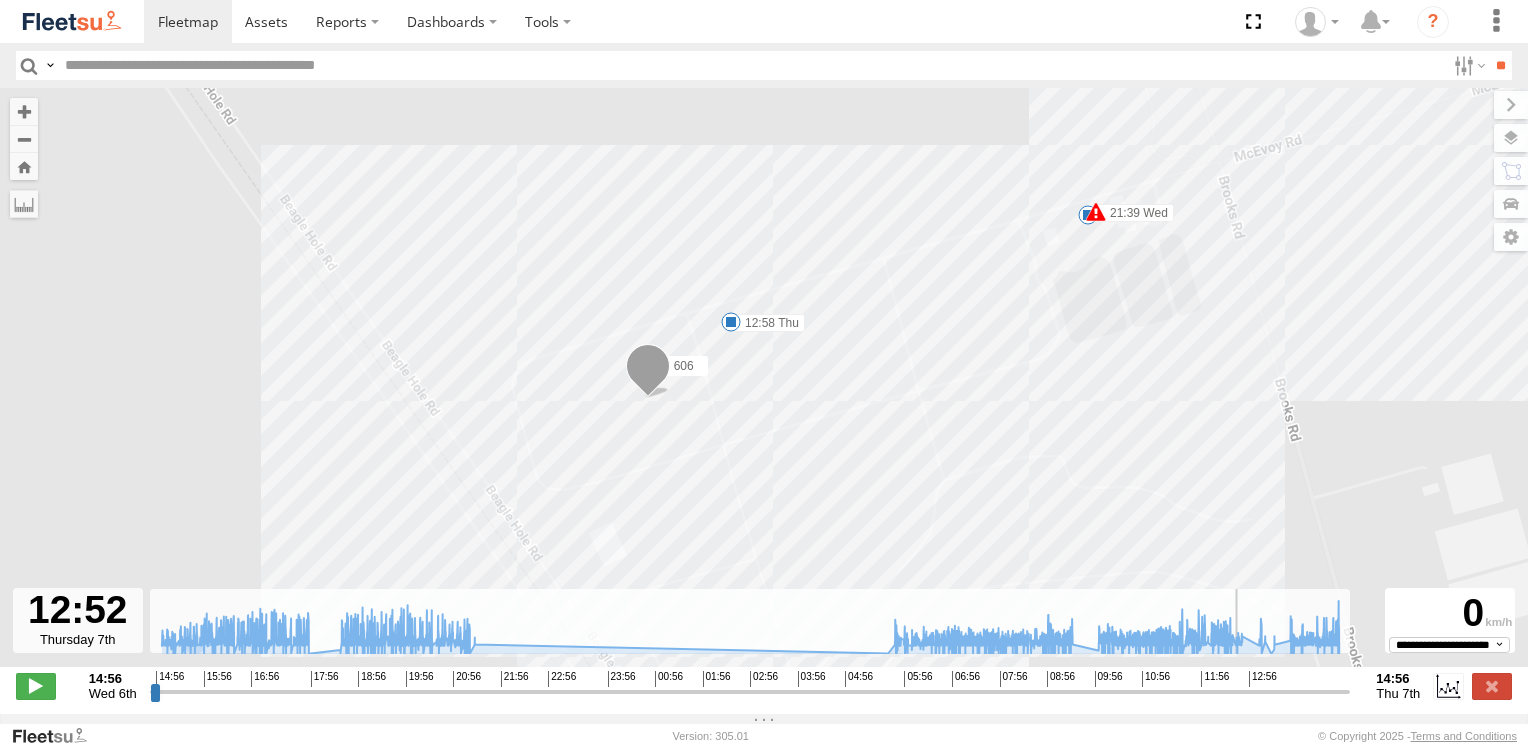 click on "Fleetsu
Version: 305.01
© Copyright 2025 -  Terms and Conditions" at bounding box center (764, 735) 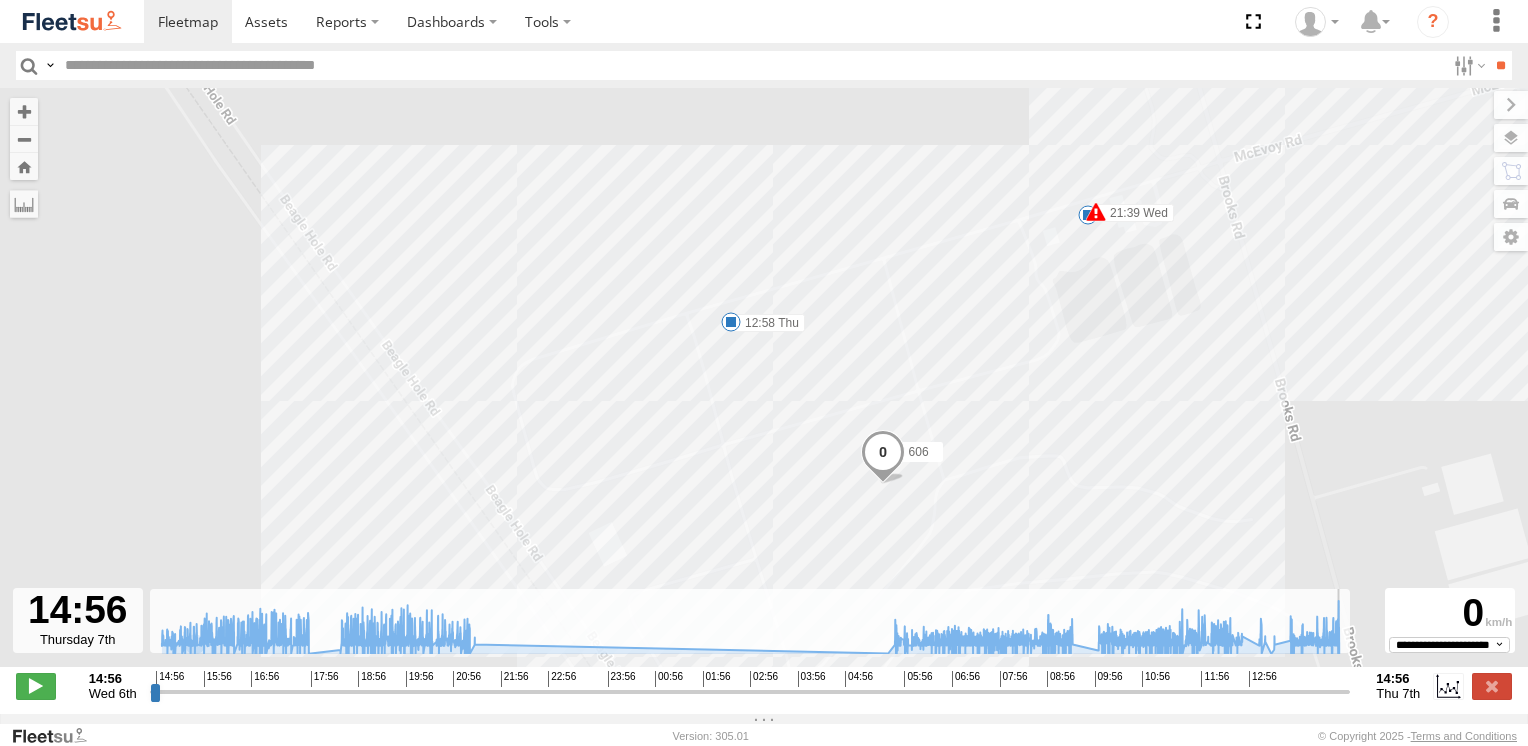drag, startPoint x: 1243, startPoint y: 708, endPoint x: 1363, endPoint y: 713, distance: 120.10412 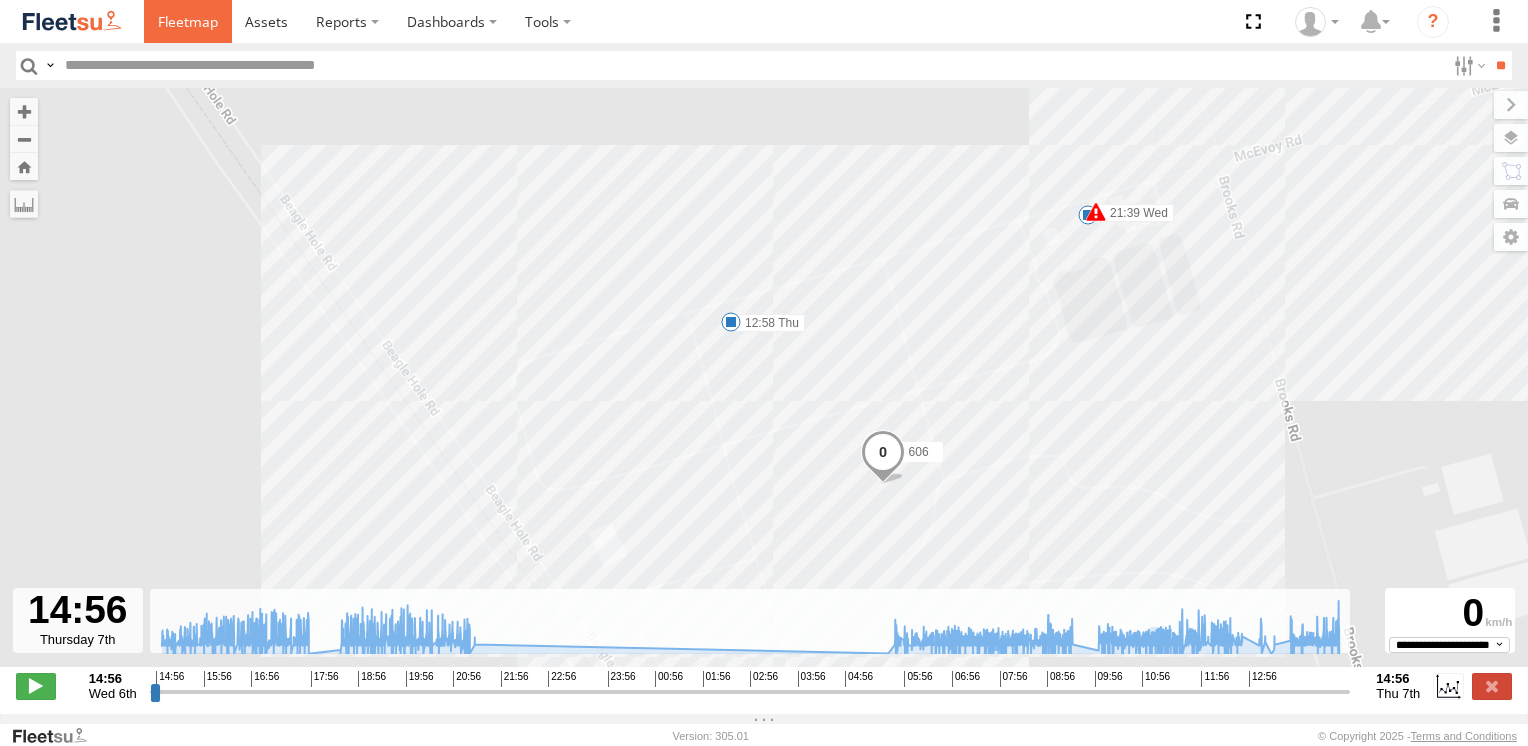 click at bounding box center [188, 21] 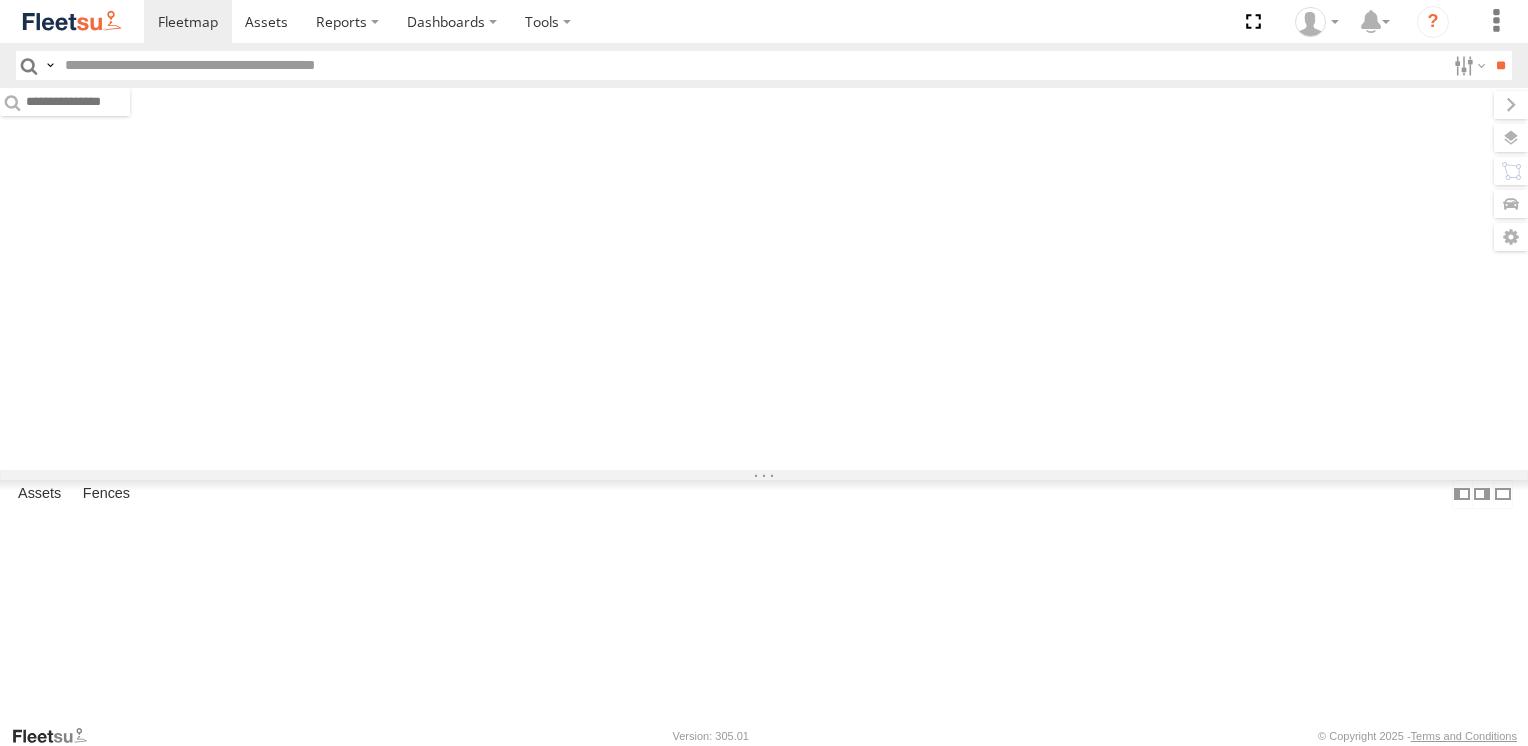 scroll, scrollTop: 0, scrollLeft: 0, axis: both 